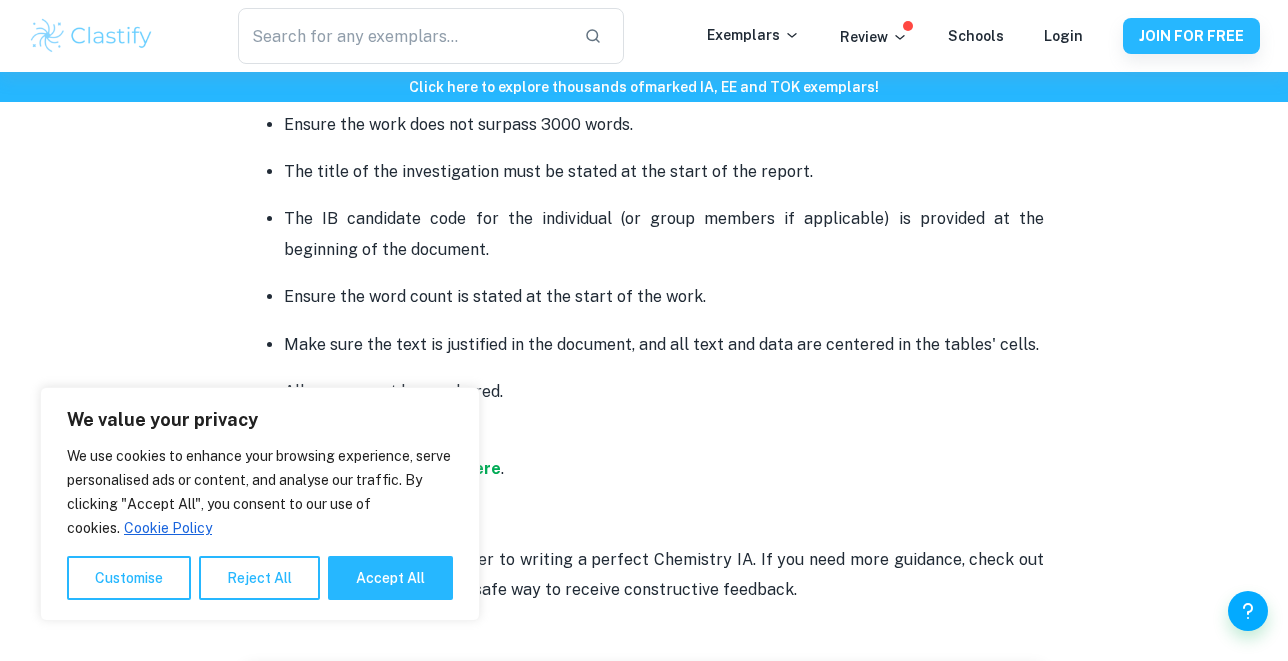 scroll, scrollTop: 5260, scrollLeft: 0, axis: vertical 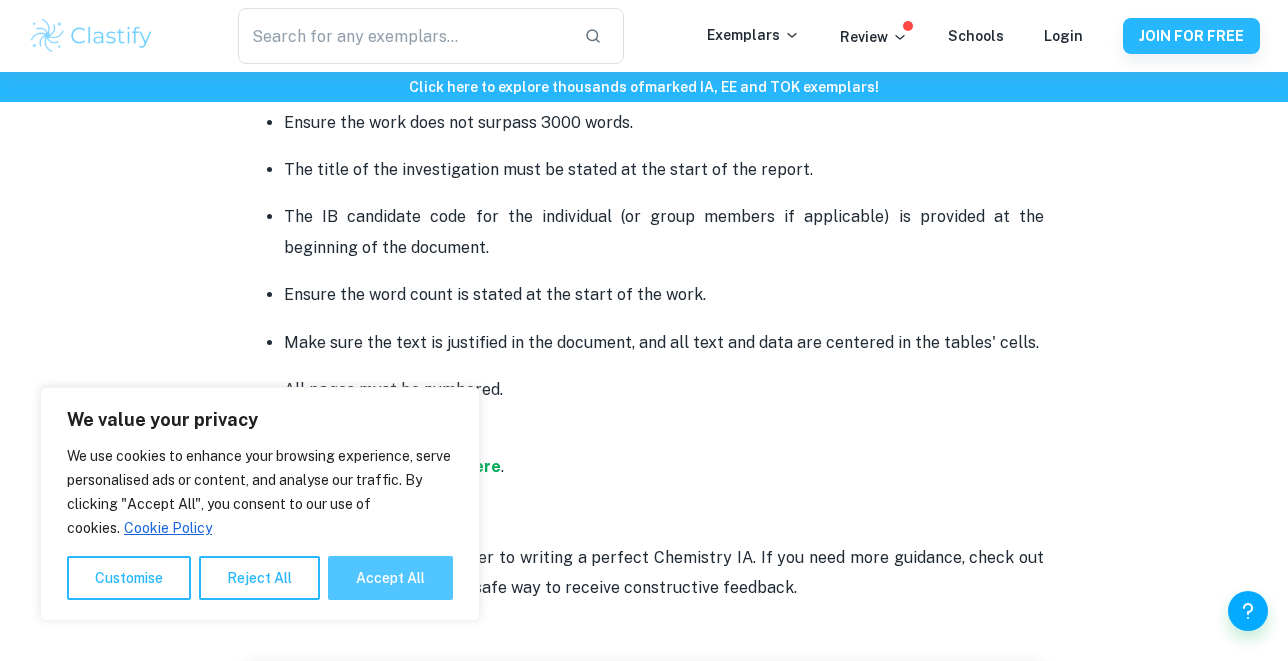 click on "Accept All" at bounding box center (390, 578) 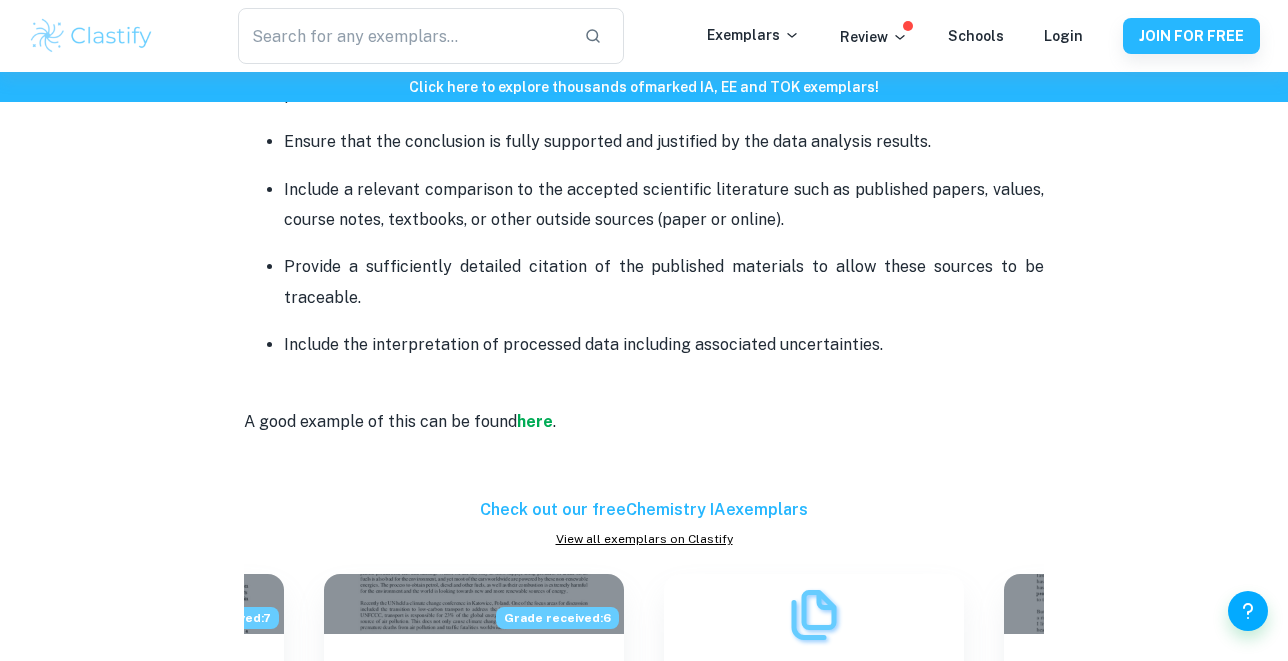 scroll, scrollTop: 3565, scrollLeft: 0, axis: vertical 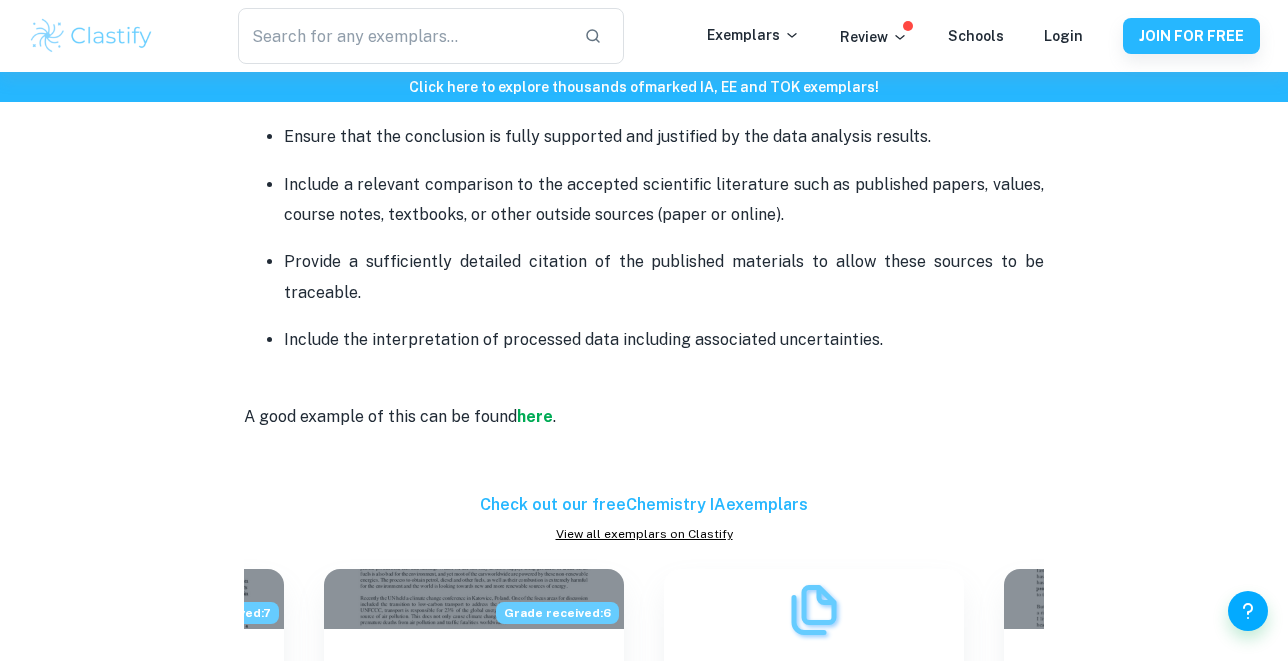 click at bounding box center [644, 447] 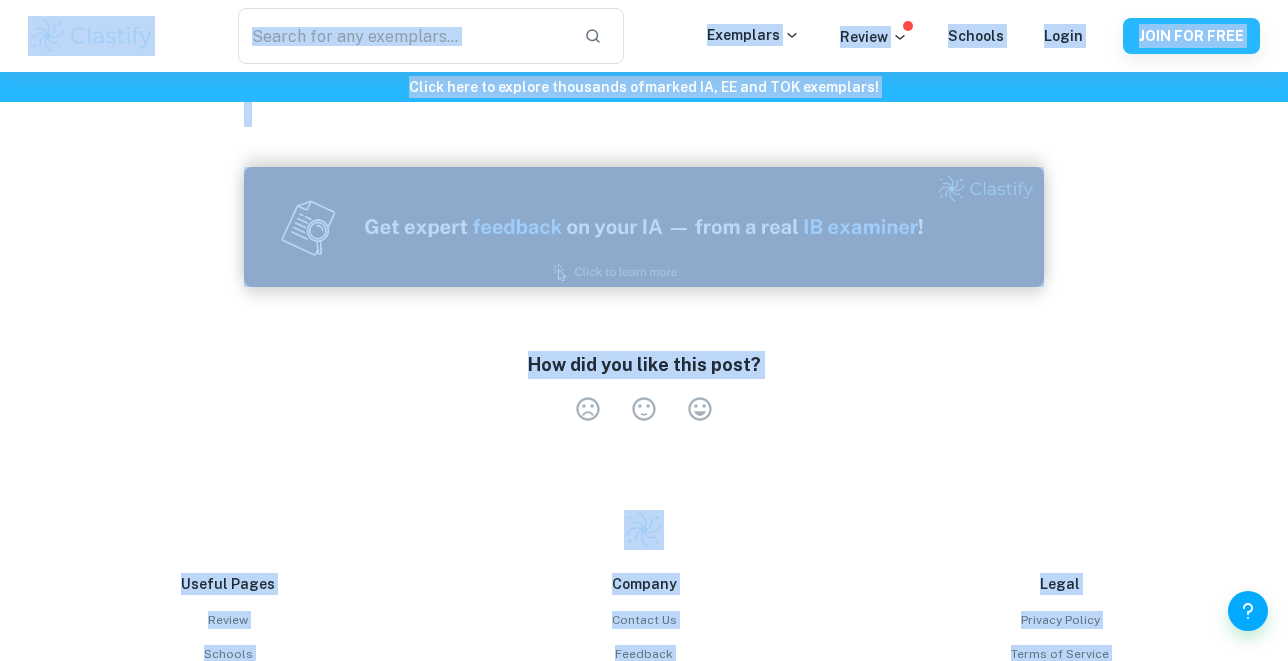 scroll, scrollTop: 5922, scrollLeft: 0, axis: vertical 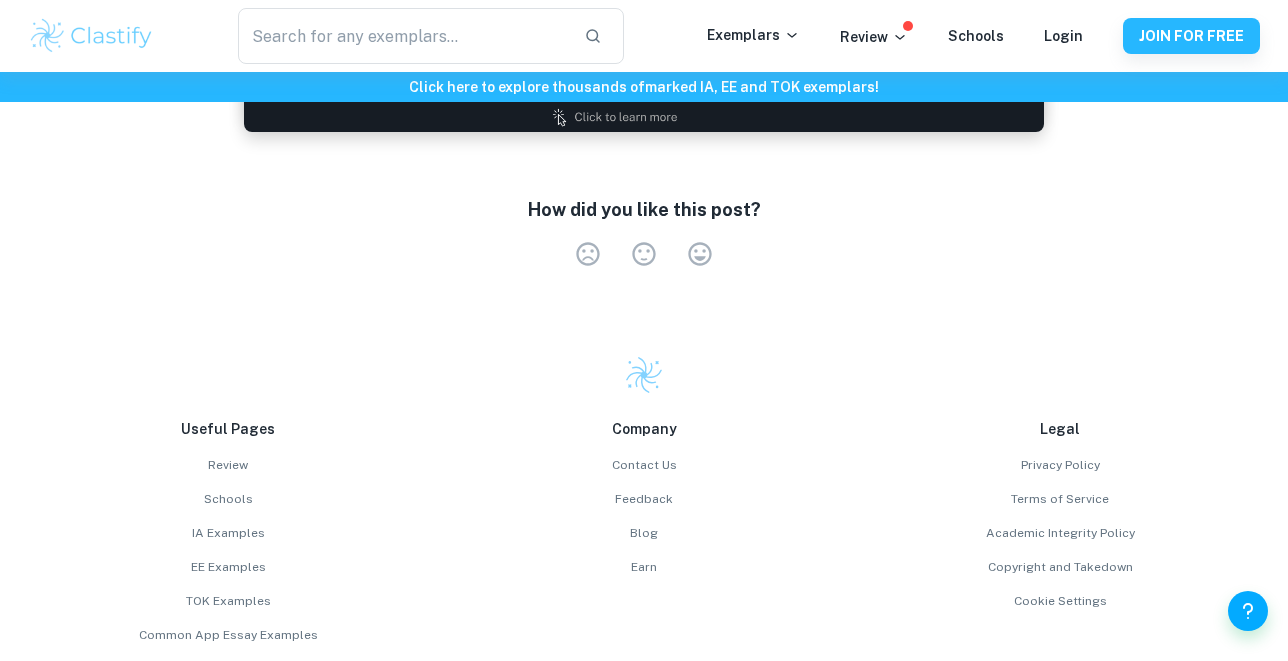 click on "Chemistry IA Criteria and Checklist [2025 updated] By  [PERSON_NAME] • [DATE] Get feedback on your  Chemistry IA Marked only by official IB examiners Learn more Chemistry IA Criteria and Checklist   Is your Chemistry IA deadline coming up? Are you sure that your work meets all the assessment criteria? Use our checklist to avoid unnecessarily losing points for your internal assessment. We are here to support your writing process! This post covers the new Science IA syllabus starting from the [DATE] exam session. You can obtain up to  24 points  for your Chemistry IA, contributing to  20% of the final score.  This consists of the following criteria:      Criterion A: Research Design - 6 points    For a maximum of 6 points:  The research question must state the dependent and independent variables or two correlated variables and briefly describe the system in which the research question is embedded - describe the method of analysis. A good example of this can be found  here .          here ." at bounding box center (644, -2727) 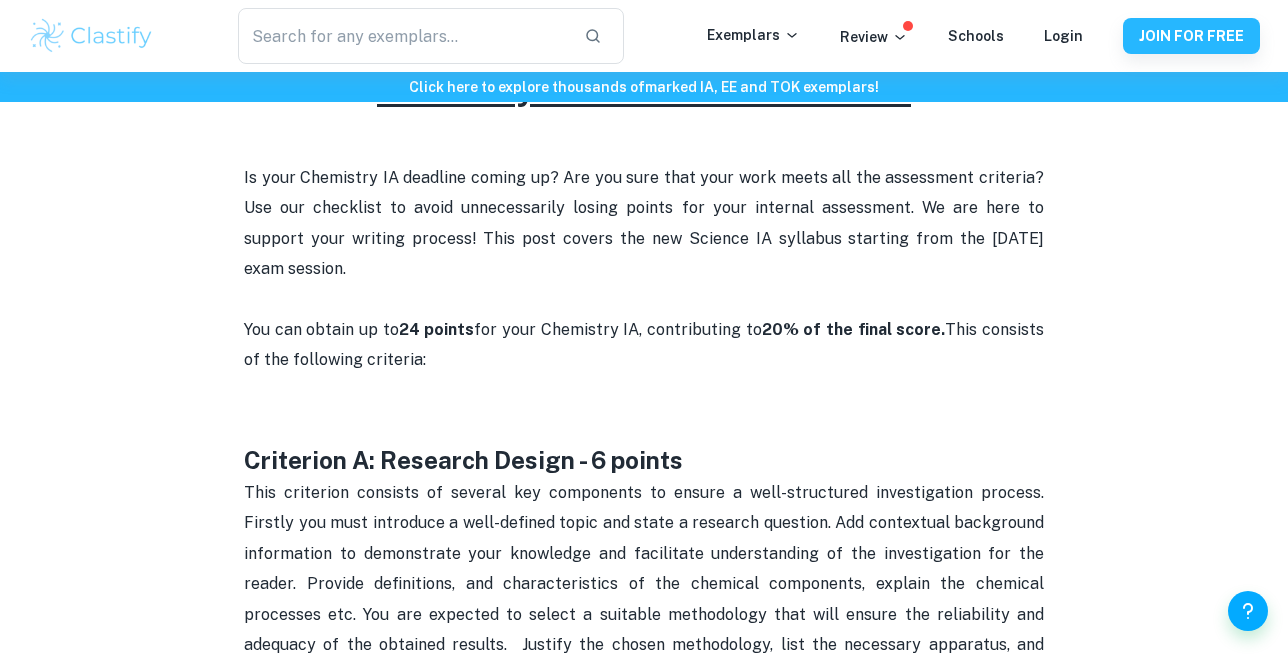 scroll, scrollTop: 828, scrollLeft: 0, axis: vertical 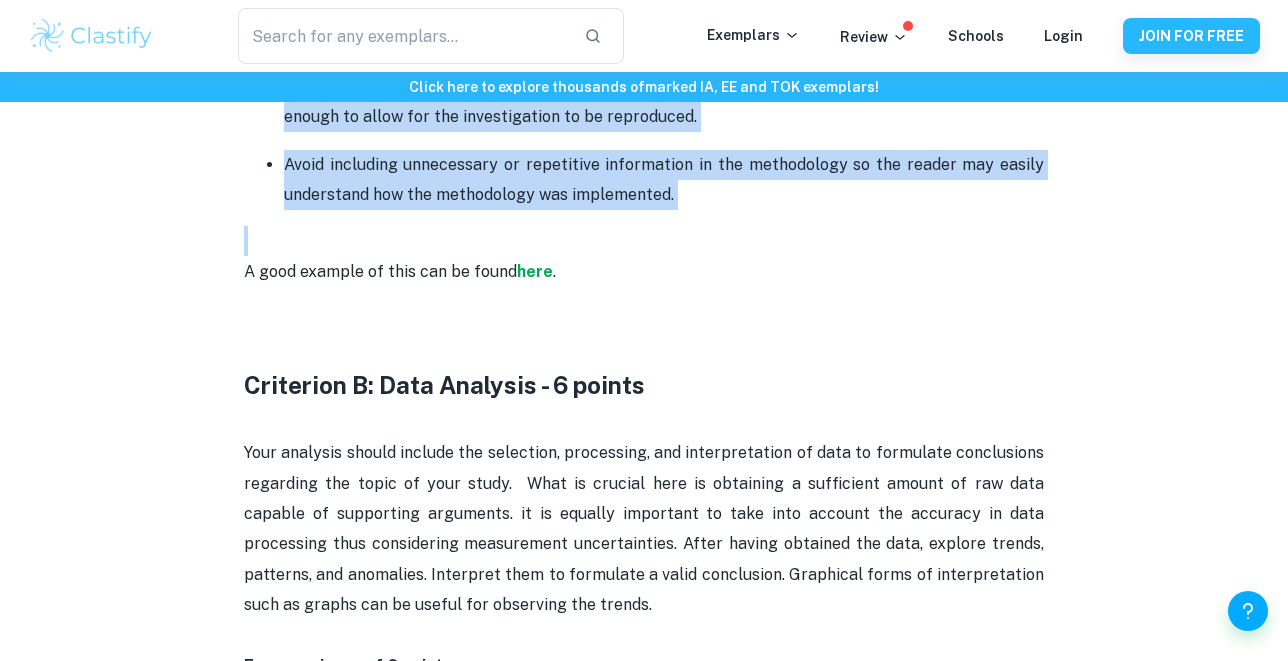 drag, startPoint x: 169, startPoint y: 318, endPoint x: 651, endPoint y: 239, distance: 488.43115 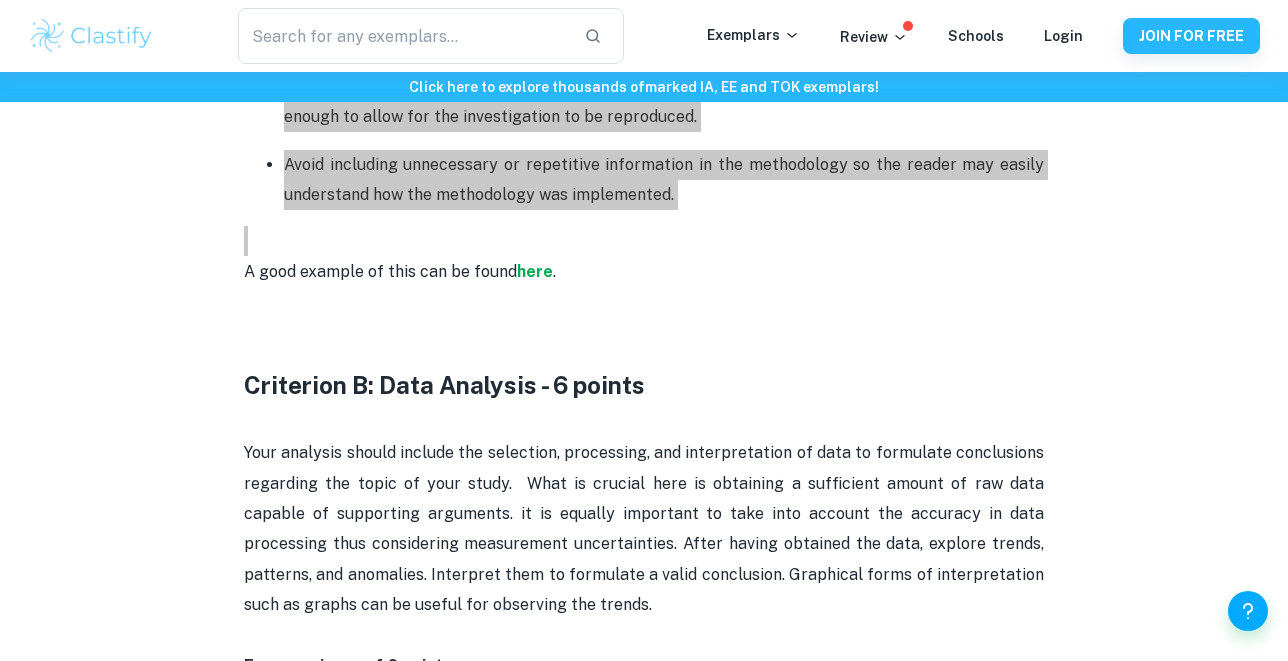 drag, startPoint x: 648, startPoint y: 329, endPoint x: 890, endPoint y: 146, distance: 303.40237 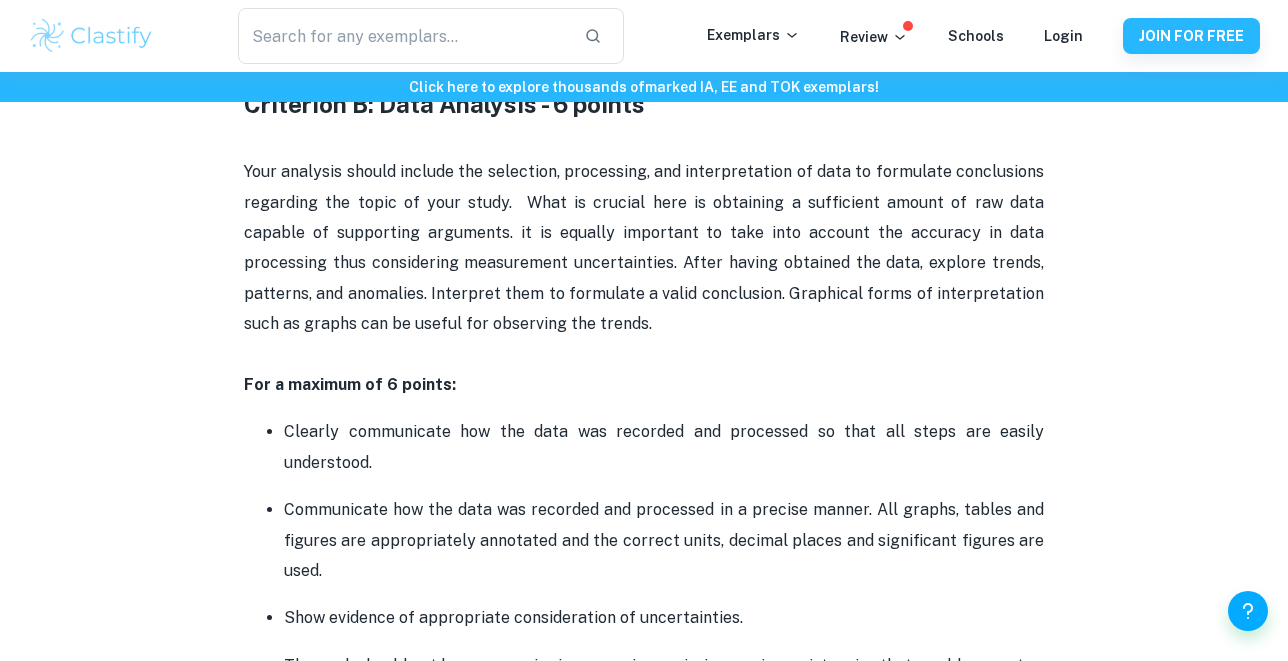 click on "Your analysis should include the selection, processing, and interpretation of data to formulate conclusions regarding the topic of your study.  What is crucial here is obtaining a sufficient amount of raw data capable of supporting arguments. it is equally important to take into account the accuracy in data processing thus considering measurement uncertainties. After having obtained the data, explore trends, patterns, and anomalies. Interpret them to formulate a valid conclusion. Graphical forms of interpretation such as graphs can be useful for observing the trends." at bounding box center (644, 263) 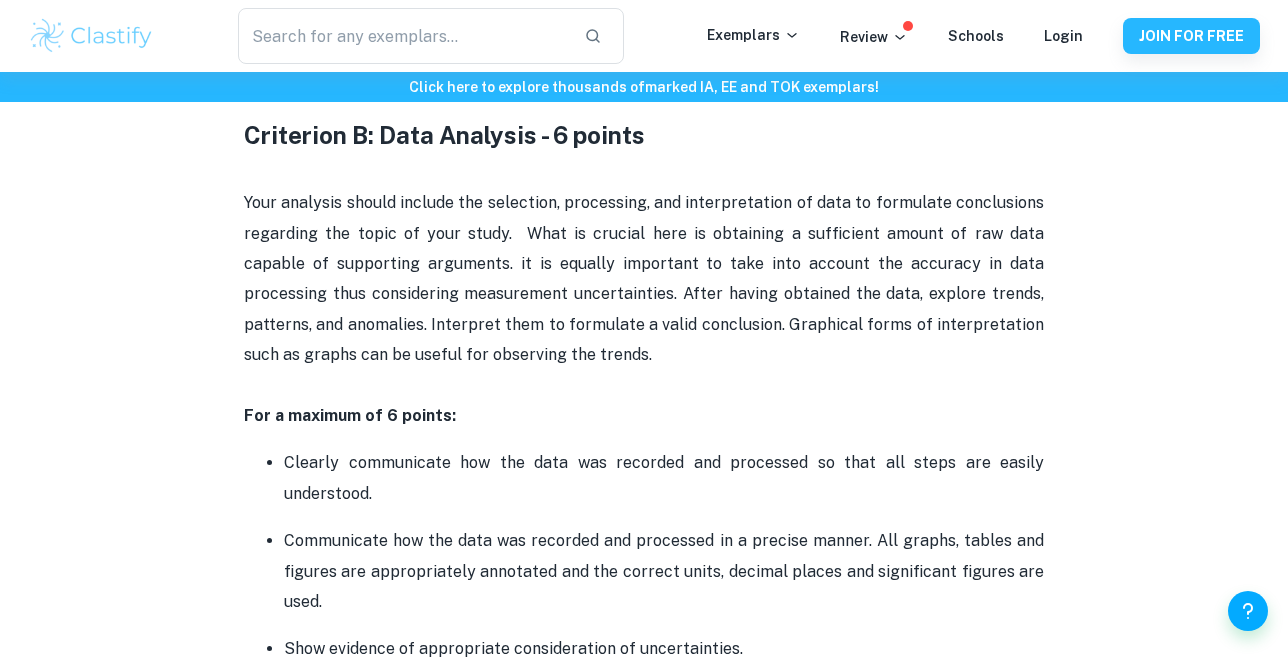 scroll, scrollTop: 2327, scrollLeft: 0, axis: vertical 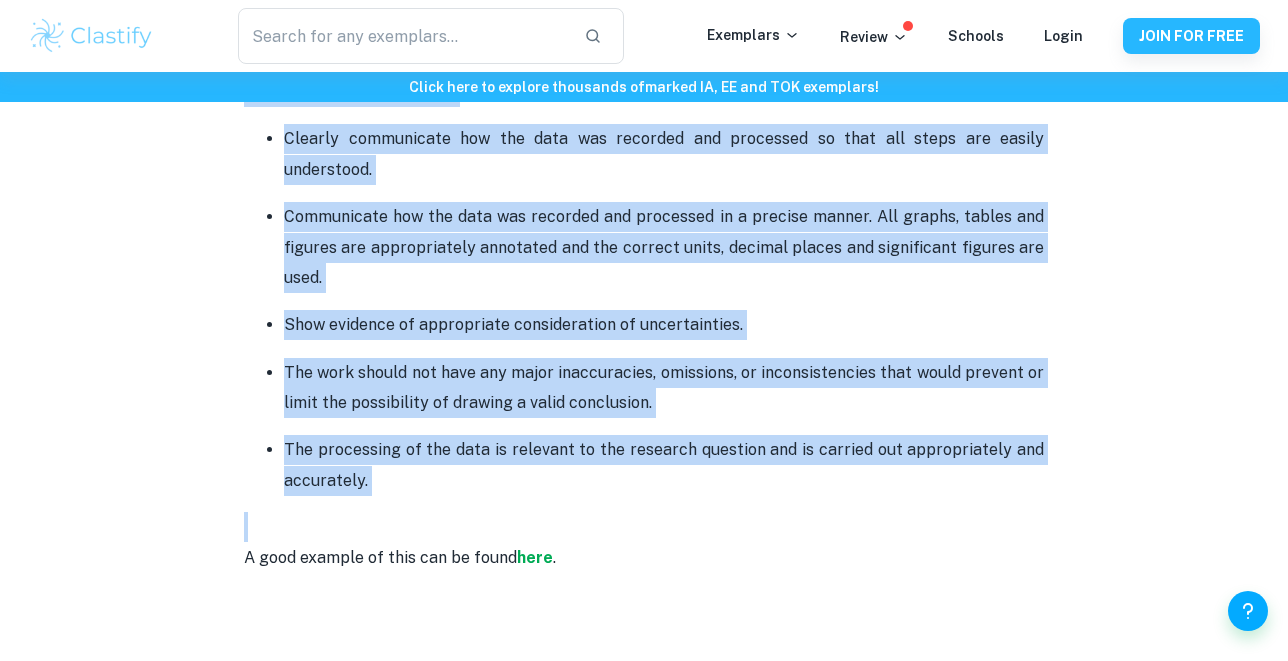 drag, startPoint x: 249, startPoint y: 133, endPoint x: 373, endPoint y: 491, distance: 378.86673 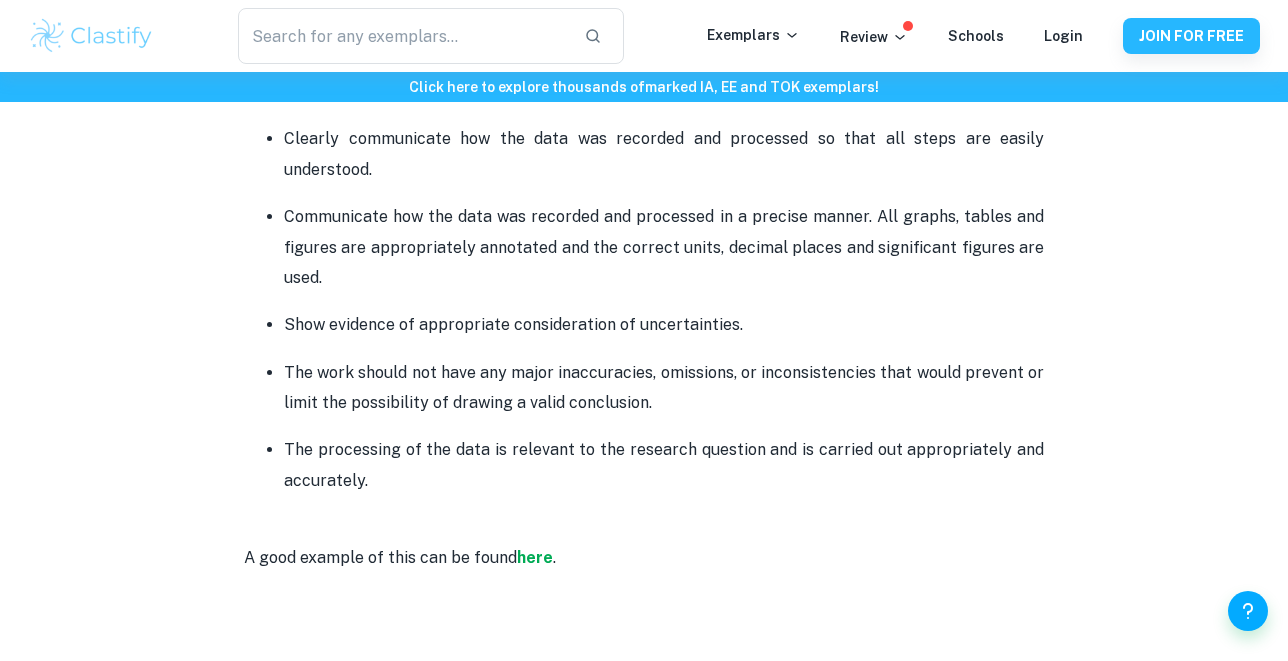 click on "Chemistry IA Criteria and Checklist [2025 updated] By  [PERSON_NAME] • [DATE] Get feedback on your  Chemistry IA Marked only by official IB examiners Learn more Chemistry IA Criteria and Checklist   Is your Chemistry IA deadline coming up? Are you sure that your work meets all the assessment criteria? Use our checklist to avoid unnecessarily losing points for your internal assessment. We are here to support your writing process! This post covers the new Science IA syllabus starting from the [DATE] exam session. You can obtain up to  24 points  for your Chemistry IA, contributing to  20% of the final score.  This consists of the following criteria:      Criterion A: Research Design - 6 points    For a maximum of 6 points:  The research question must state the dependent and independent variables or two correlated variables and briefly describe the system in which the research question is embedded - describe the method of analysis. A good example of this can be found  here .          here ." at bounding box center [644, 533] 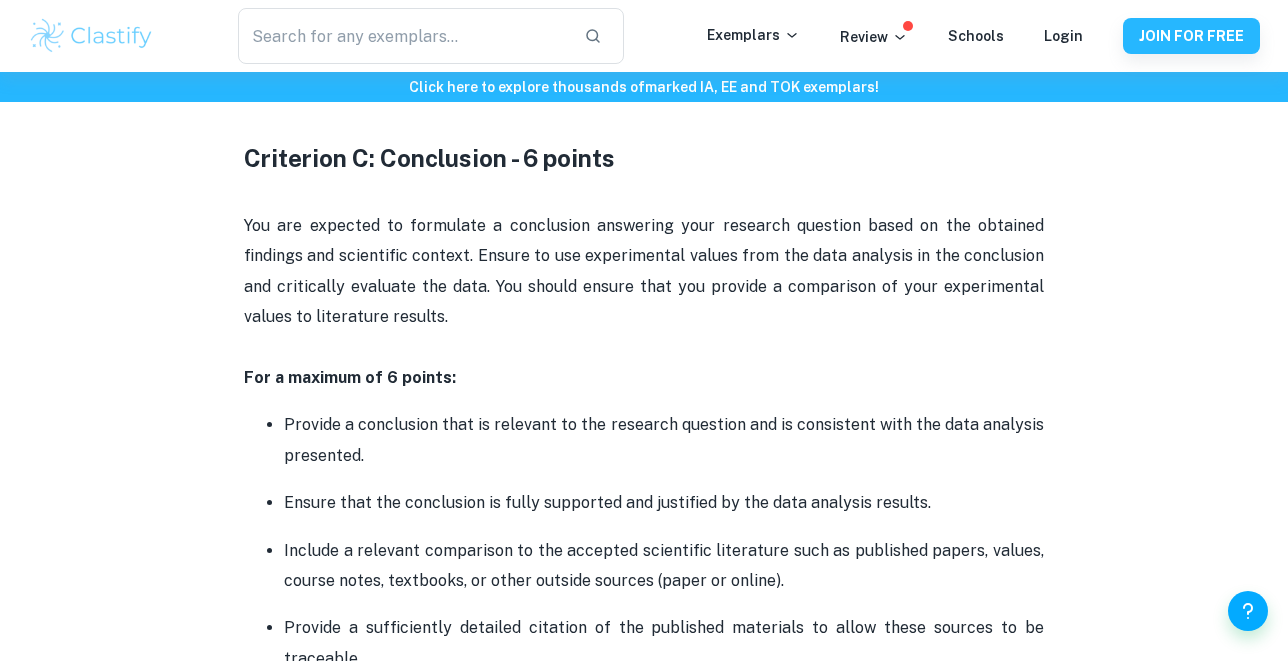 scroll, scrollTop: 3183, scrollLeft: 0, axis: vertical 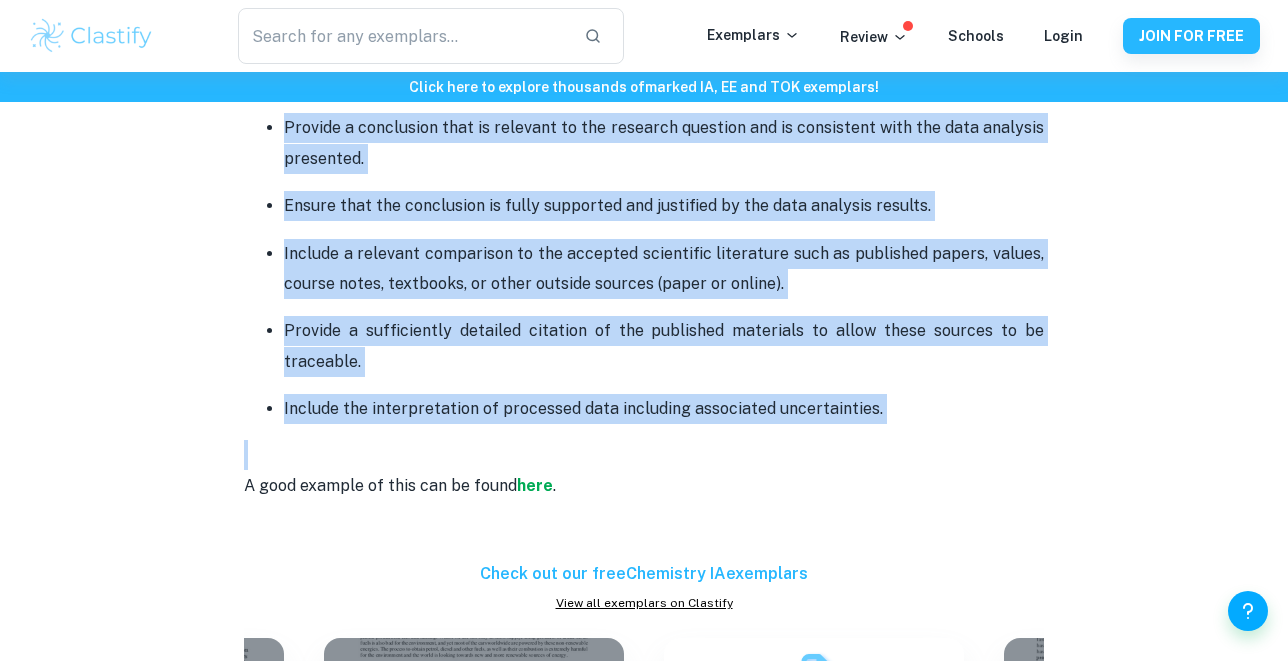 drag, startPoint x: 237, startPoint y: 159, endPoint x: 521, endPoint y: 450, distance: 406.61652 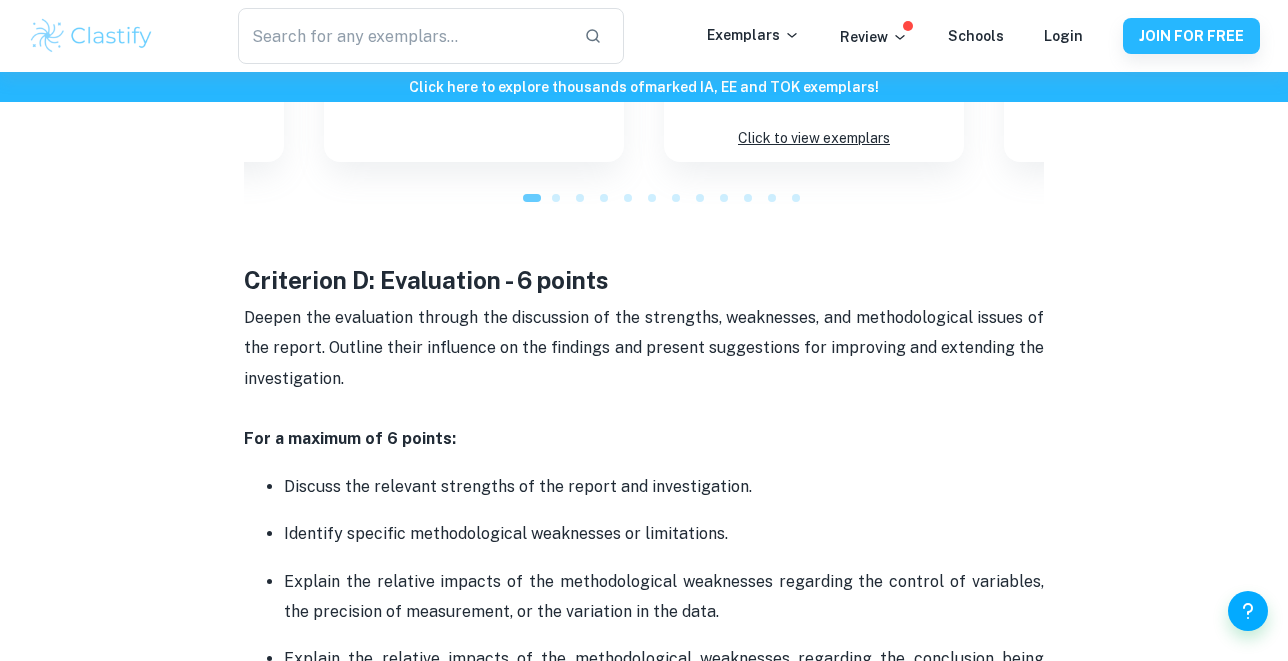 scroll, scrollTop: 4173, scrollLeft: 0, axis: vertical 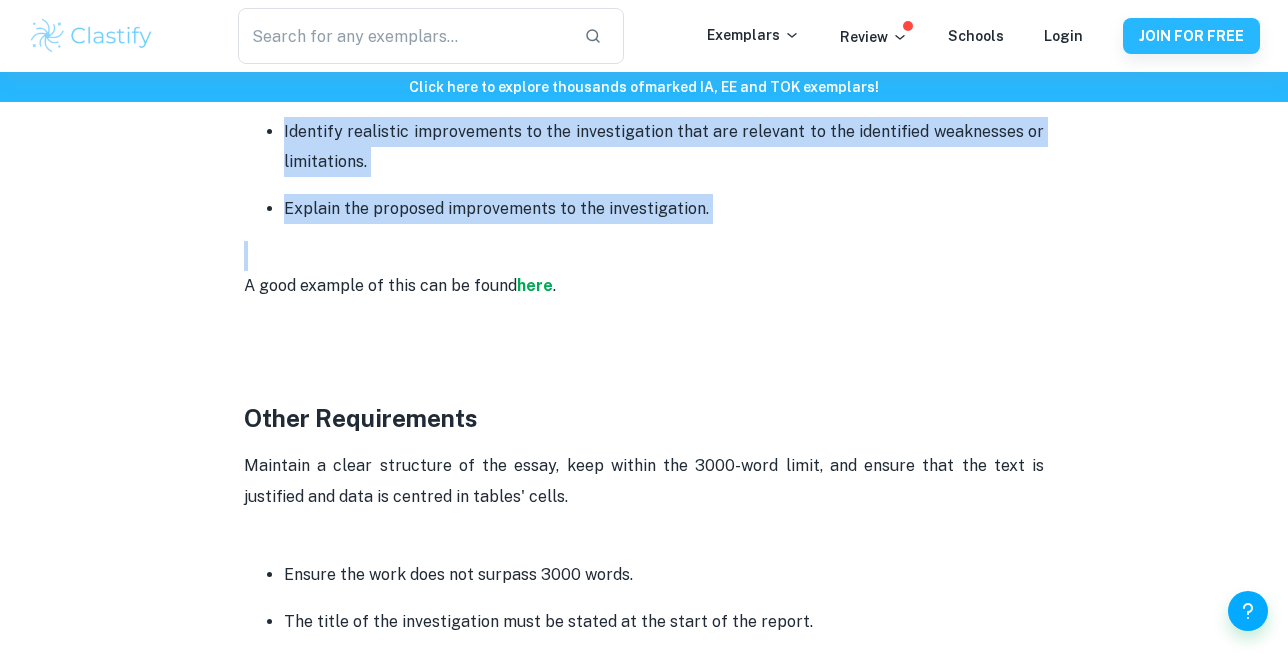 drag, startPoint x: 230, startPoint y: 266, endPoint x: 541, endPoint y: 224, distance: 313.8232 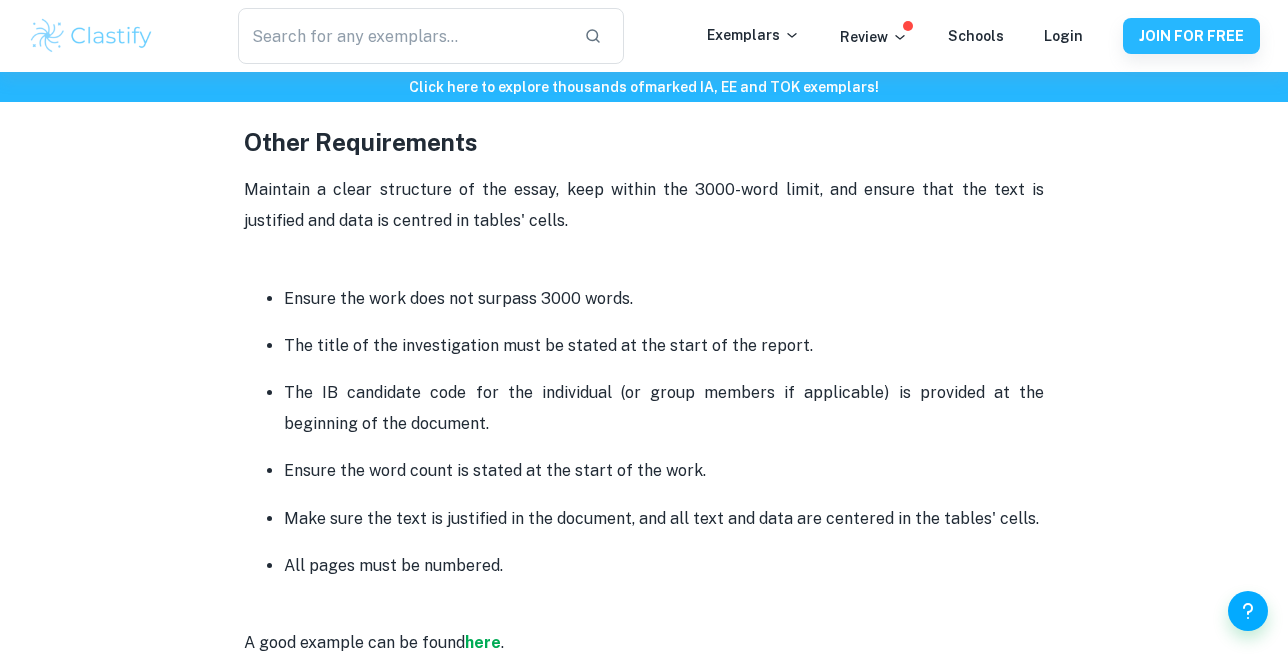 scroll, scrollTop: 5098, scrollLeft: 0, axis: vertical 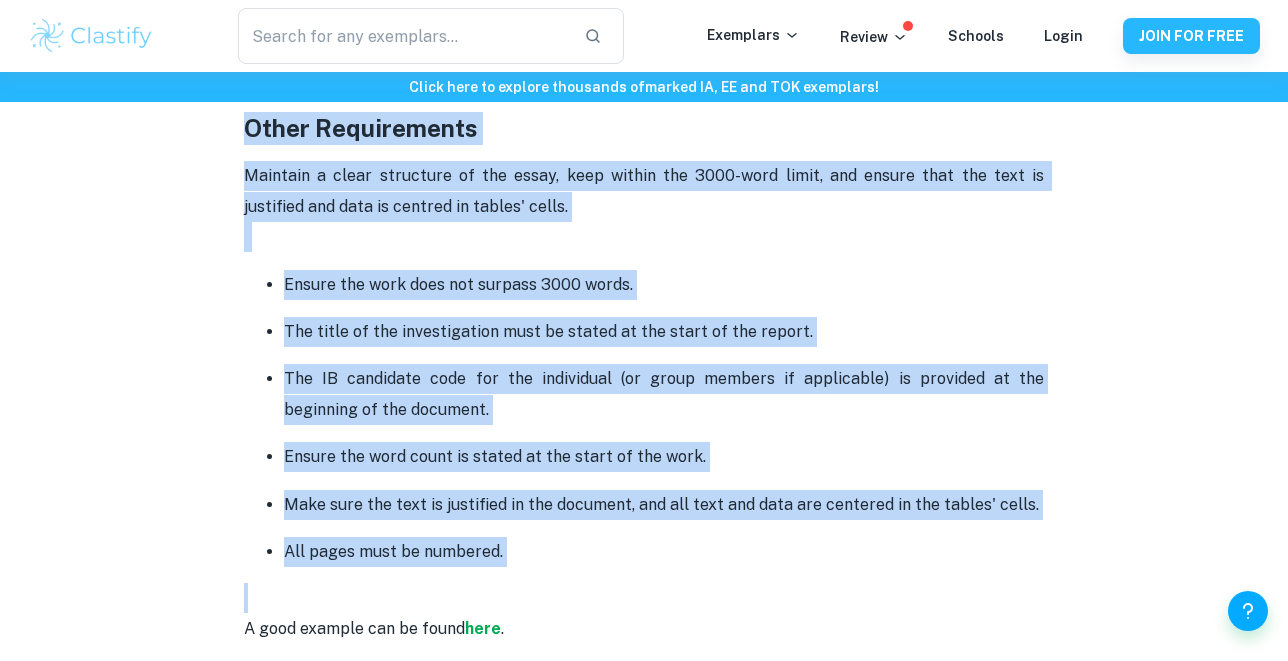 drag, startPoint x: 232, startPoint y: 122, endPoint x: 492, endPoint y: 574, distance: 521.44415 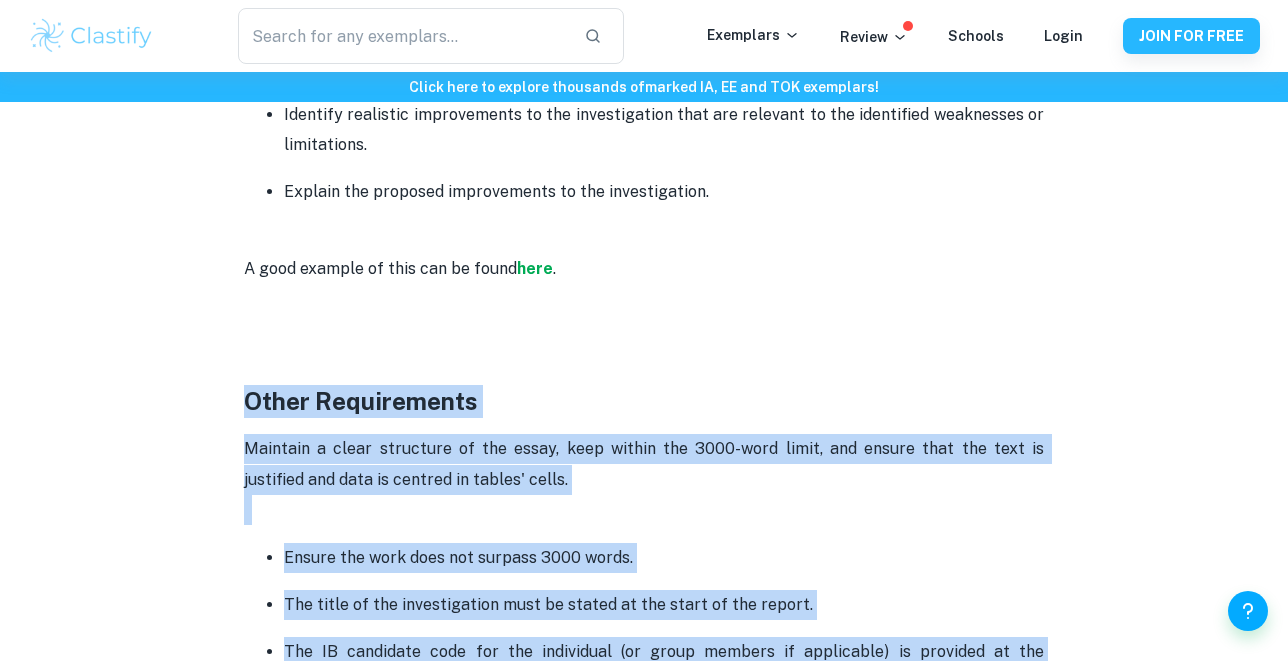 scroll, scrollTop: 4826, scrollLeft: 0, axis: vertical 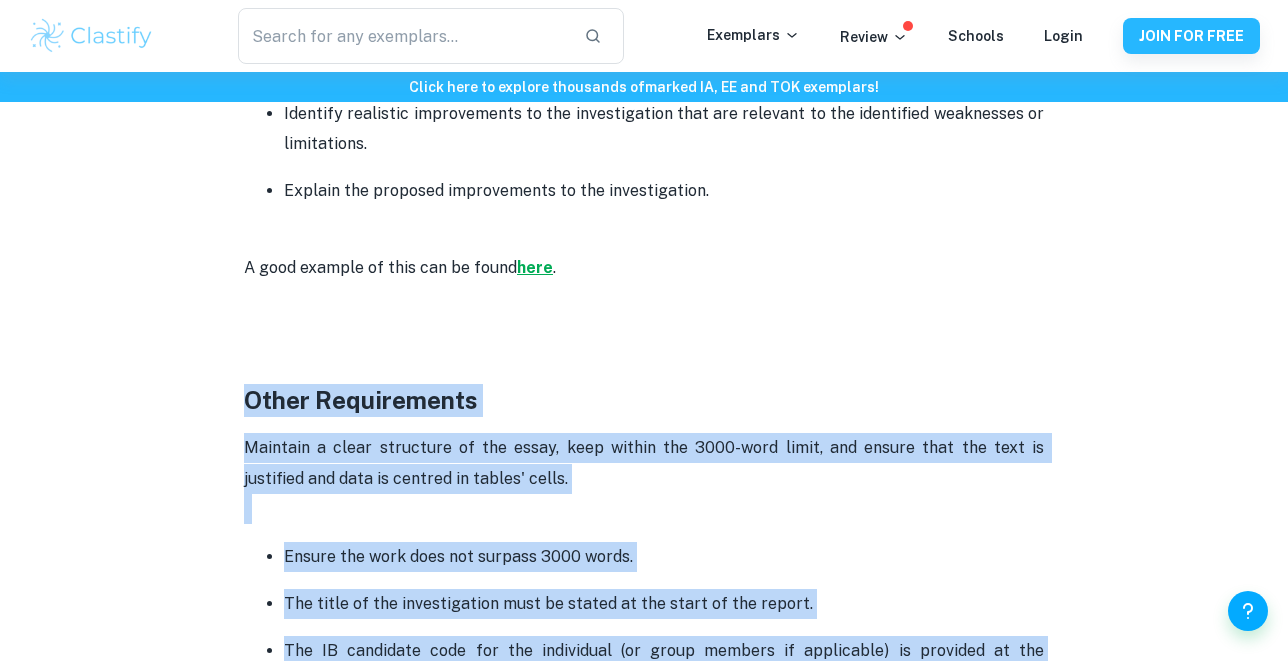 click on "here" at bounding box center [535, 267] 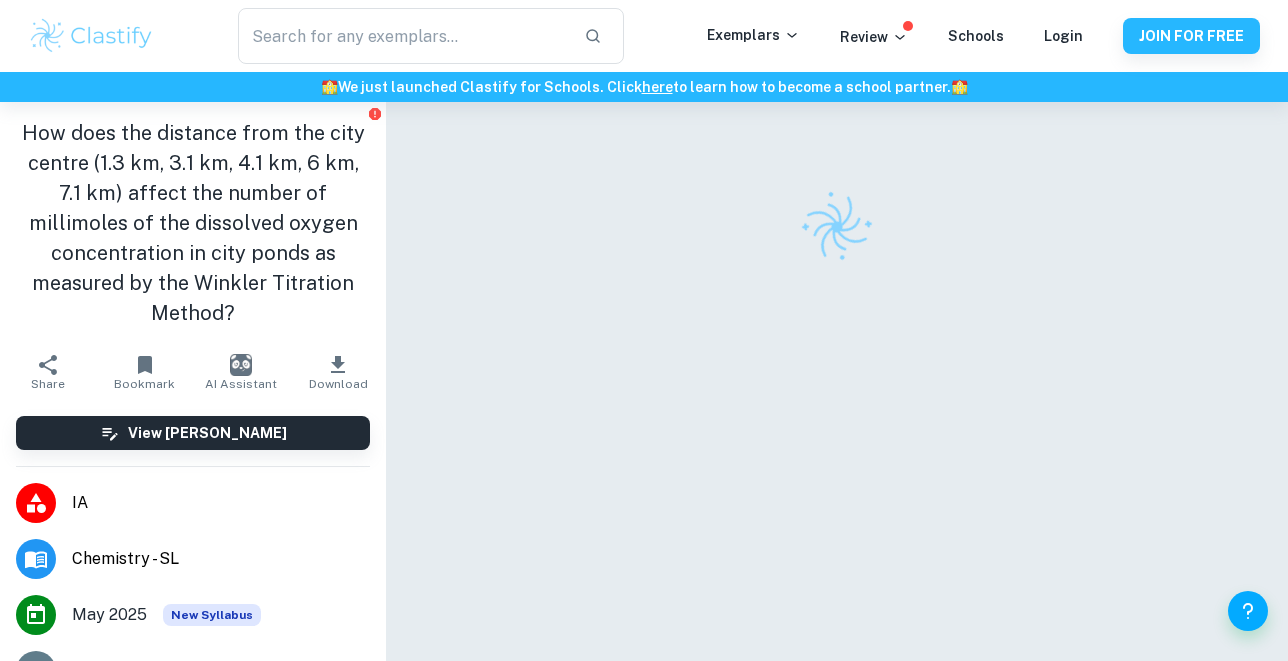 scroll, scrollTop: 0, scrollLeft: 0, axis: both 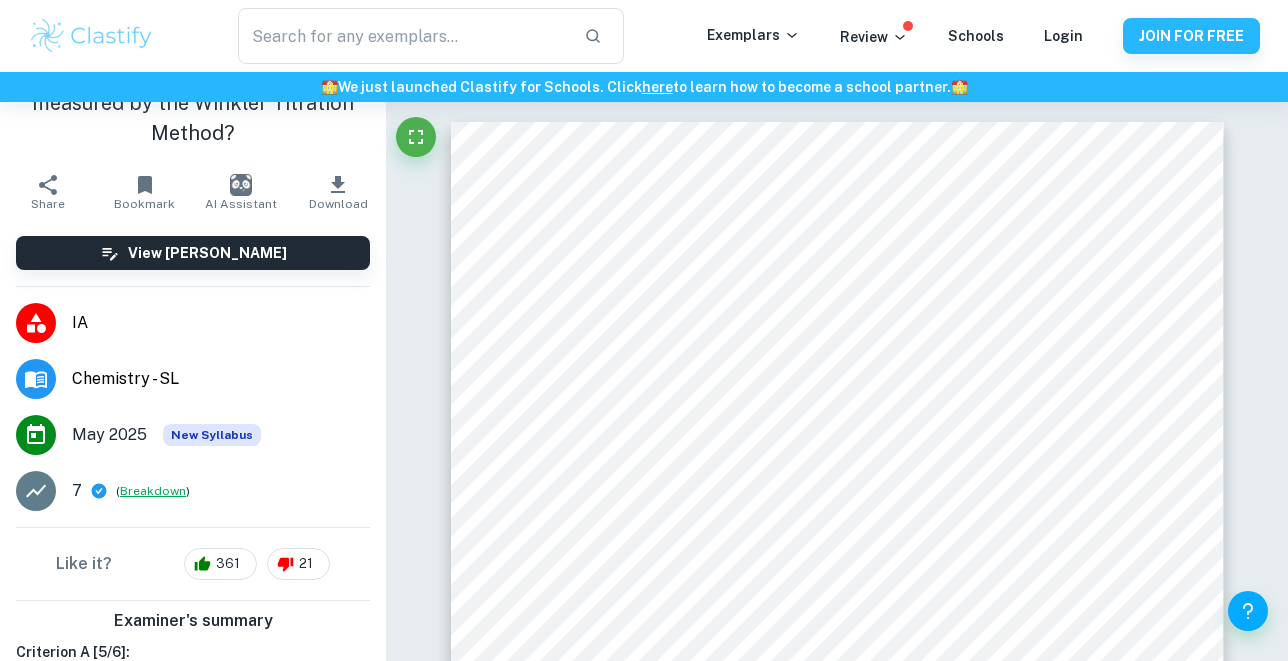 click on "Breakdown" at bounding box center [153, 491] 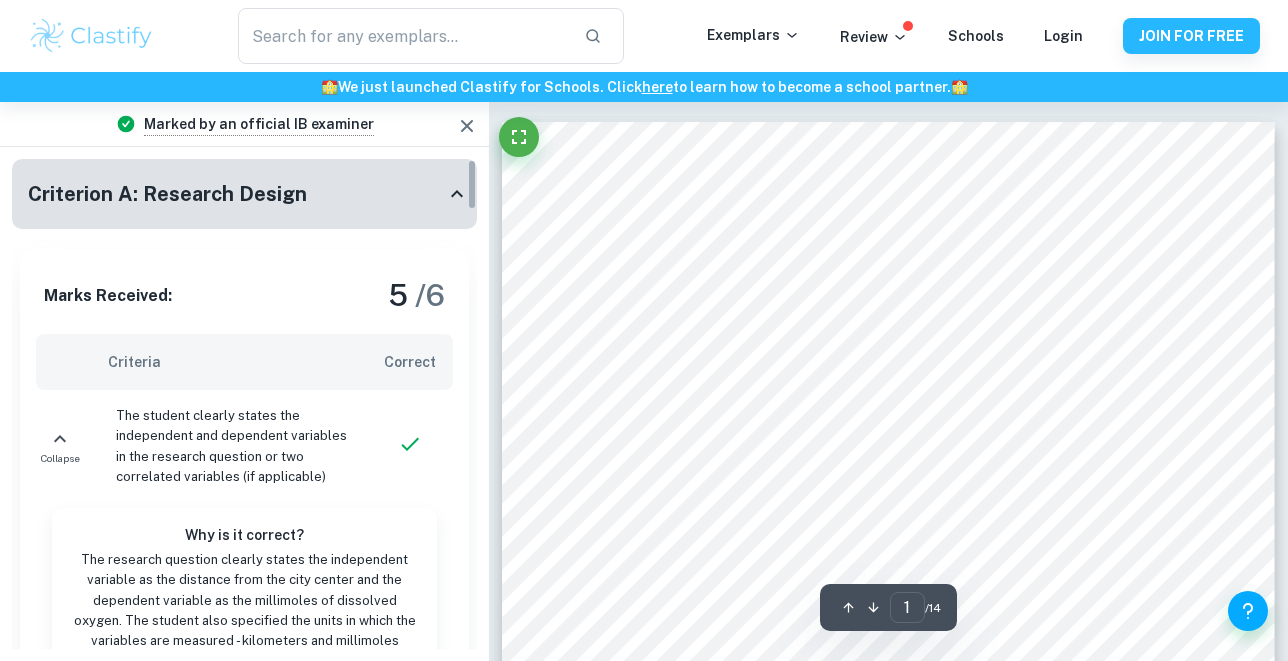 scroll, scrollTop: 0, scrollLeft: 0, axis: both 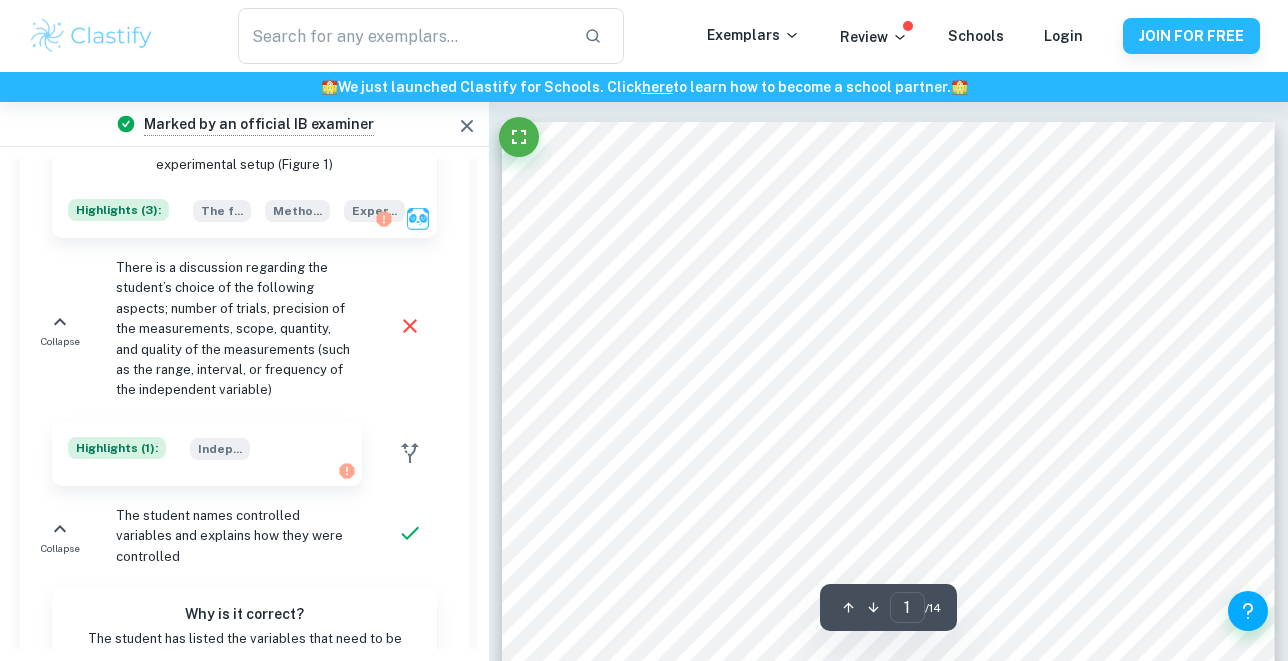 click at bounding box center (467, 126) 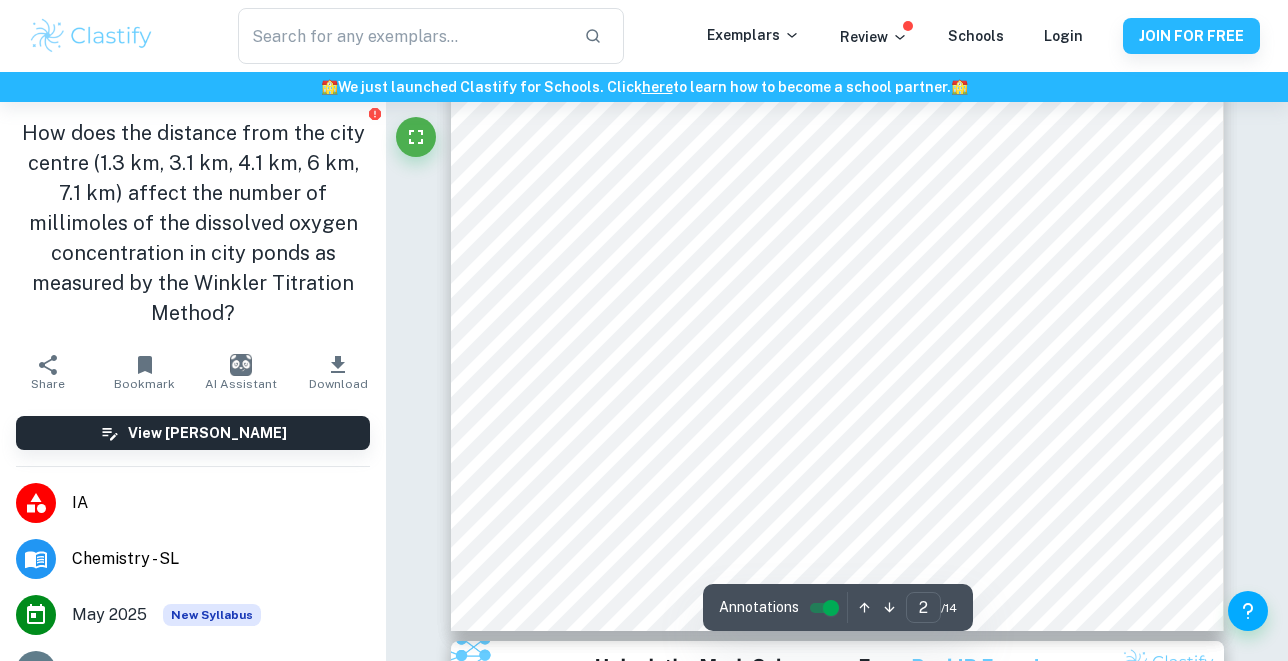 scroll, scrollTop: 1808, scrollLeft: 0, axis: vertical 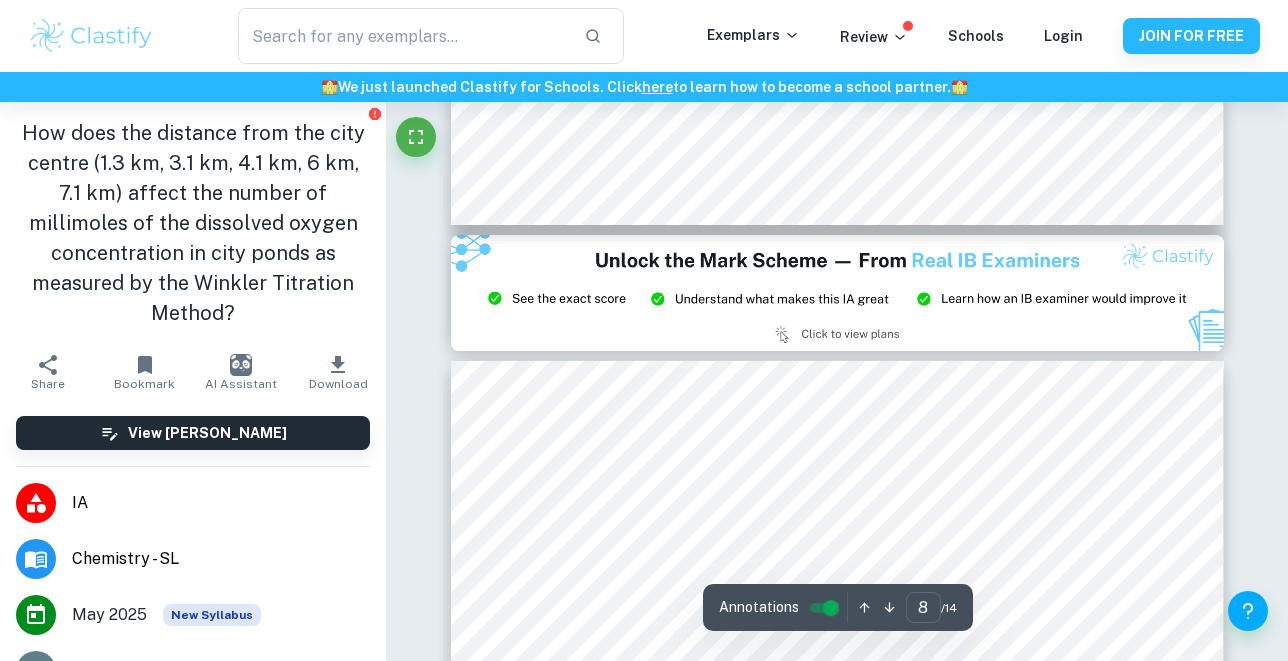type on "9" 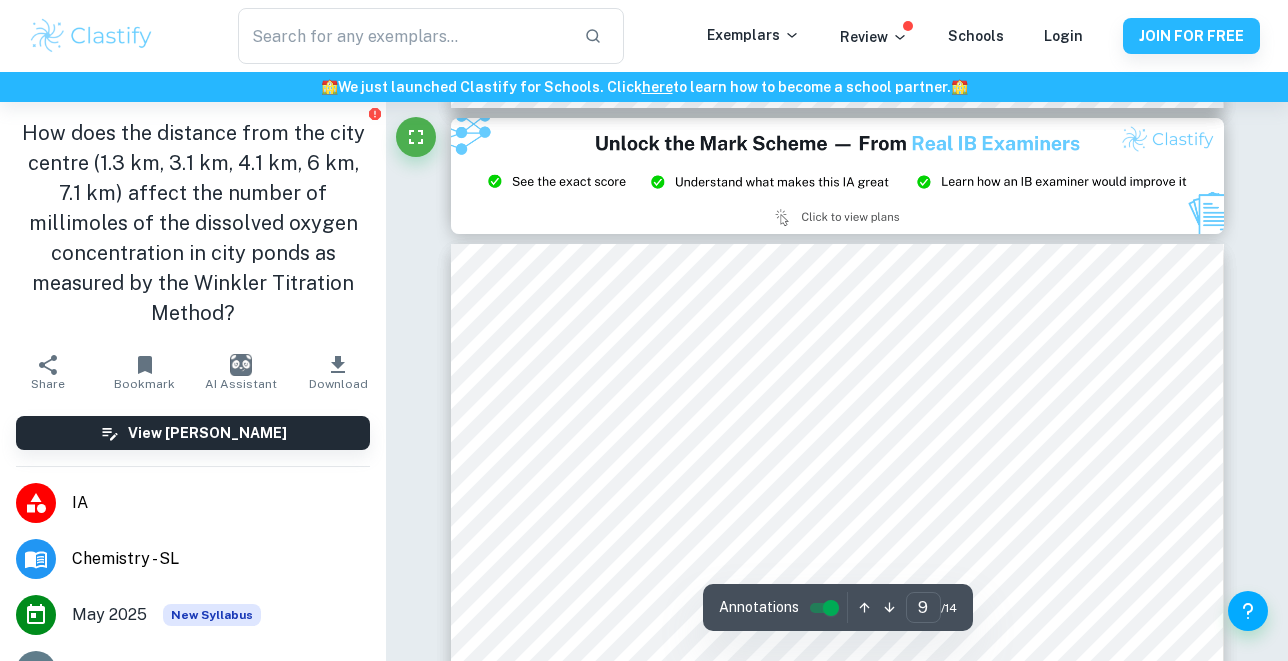 scroll, scrollTop: 9062, scrollLeft: 0, axis: vertical 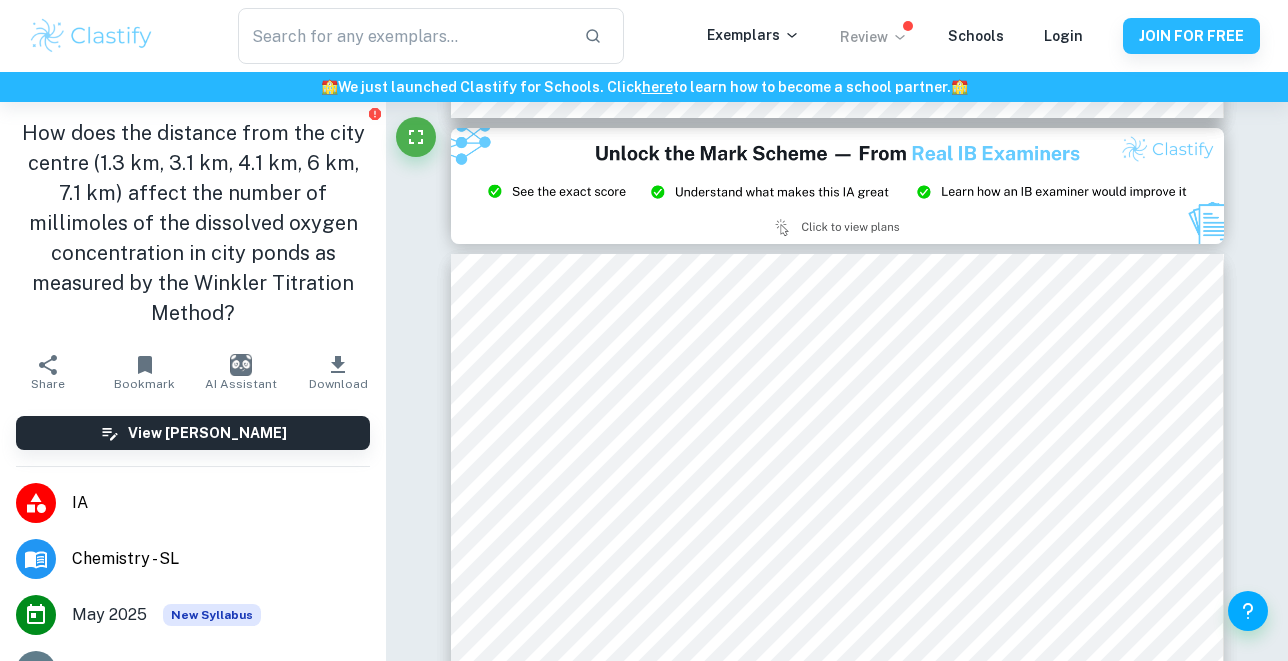 click on "Review" at bounding box center [874, 37] 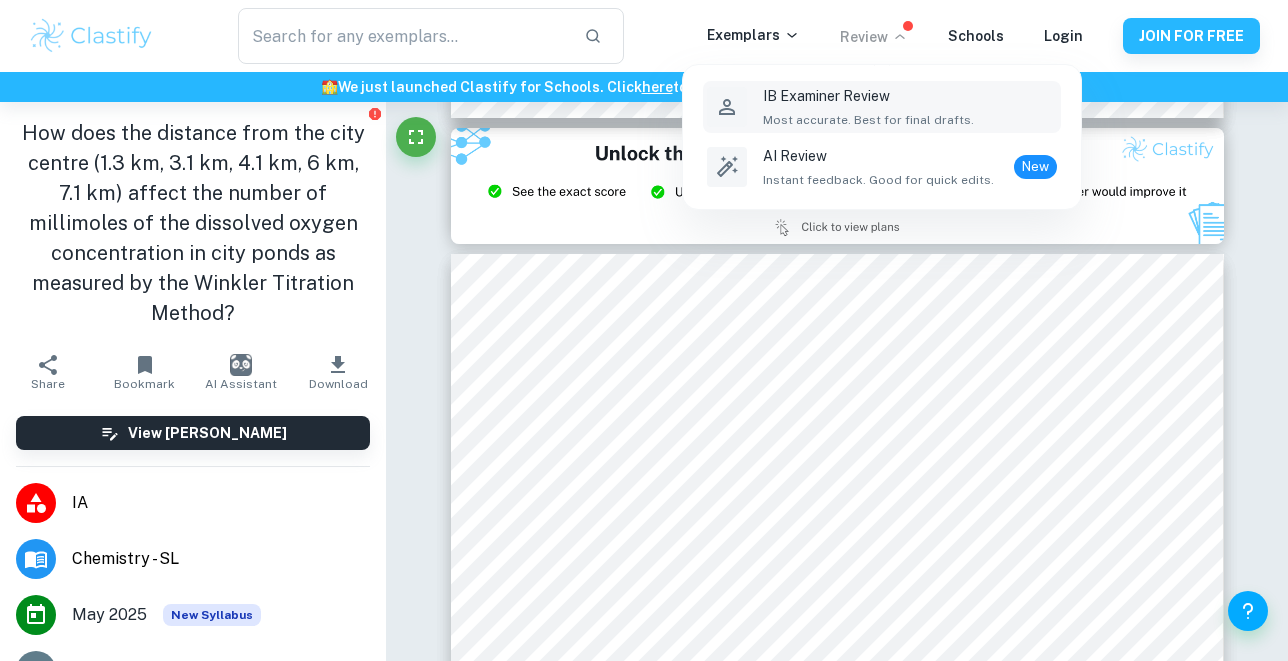 click on "IB Examiner Review" at bounding box center (868, 96) 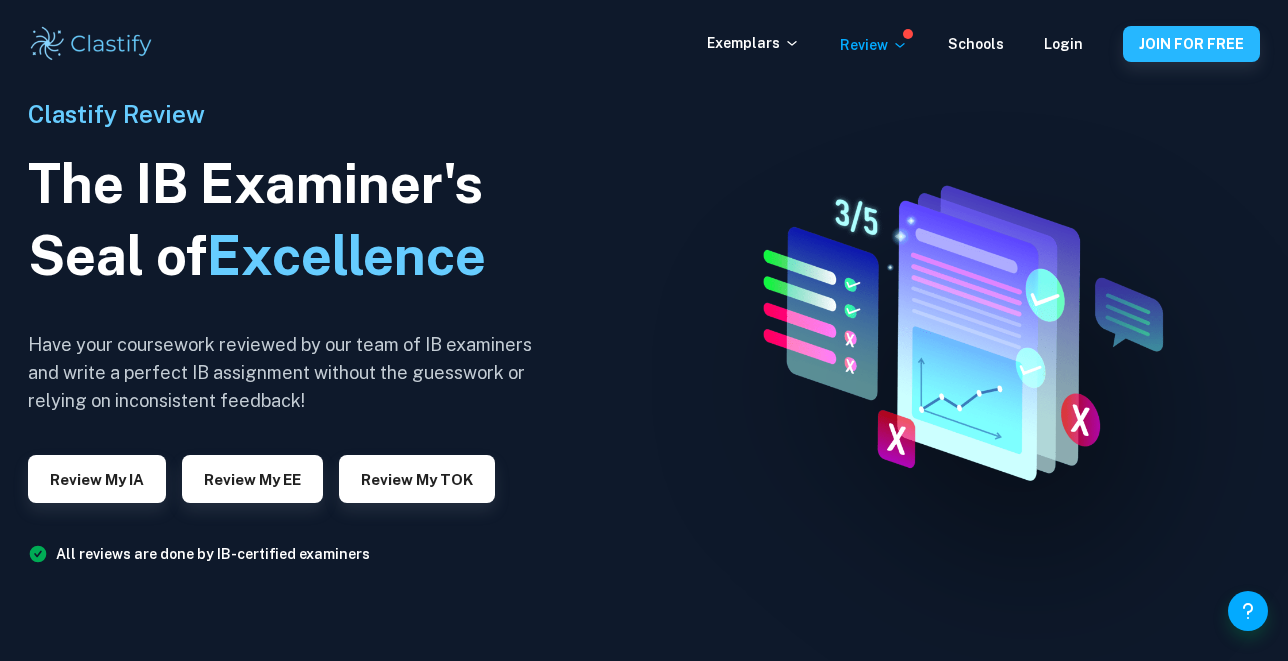 scroll, scrollTop: 0, scrollLeft: 0, axis: both 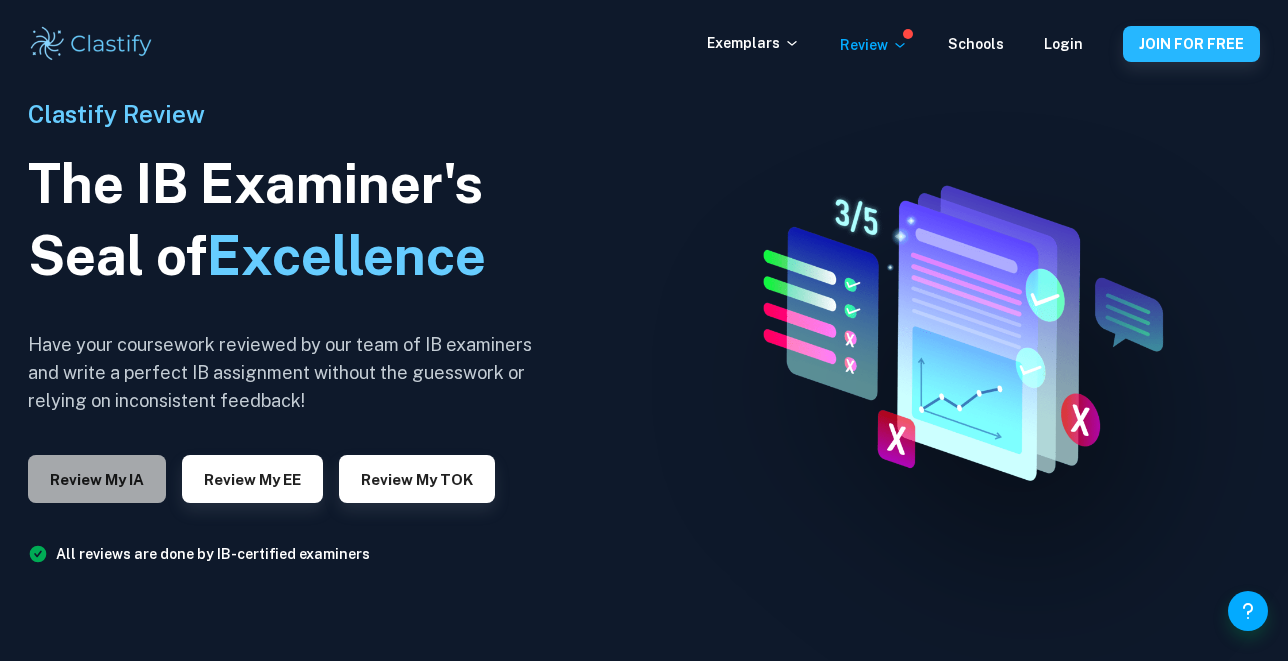 click on "Review my IA" at bounding box center [97, 479] 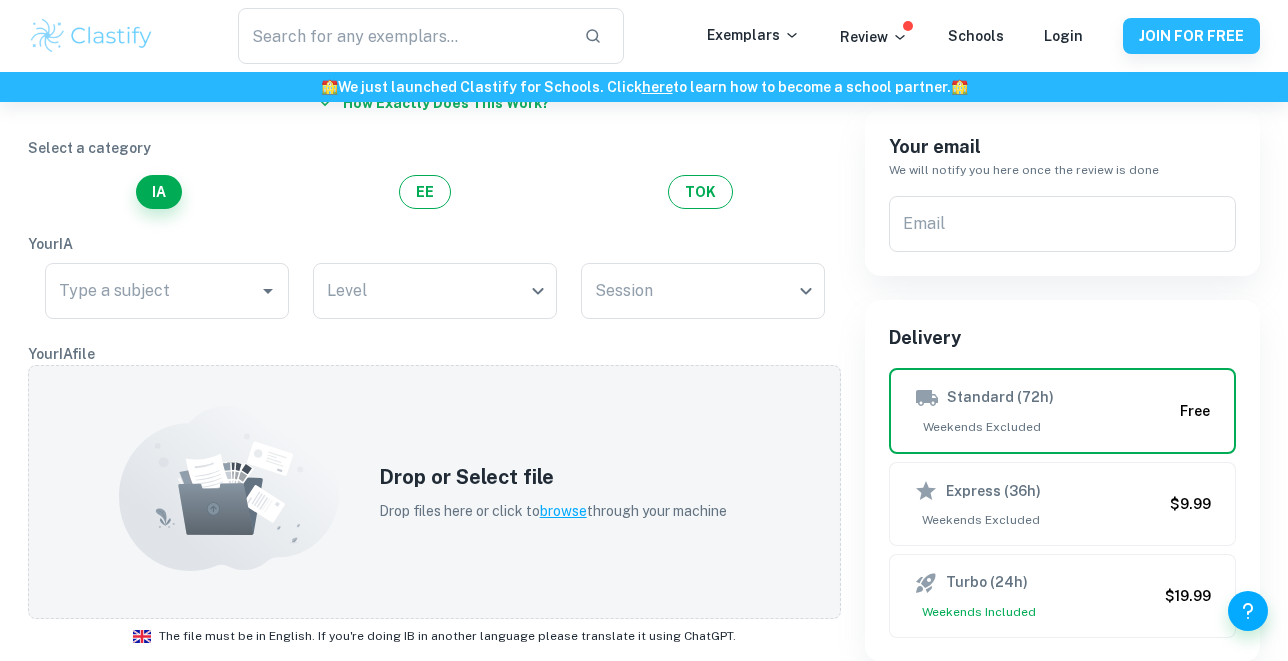 scroll, scrollTop: 183, scrollLeft: 0, axis: vertical 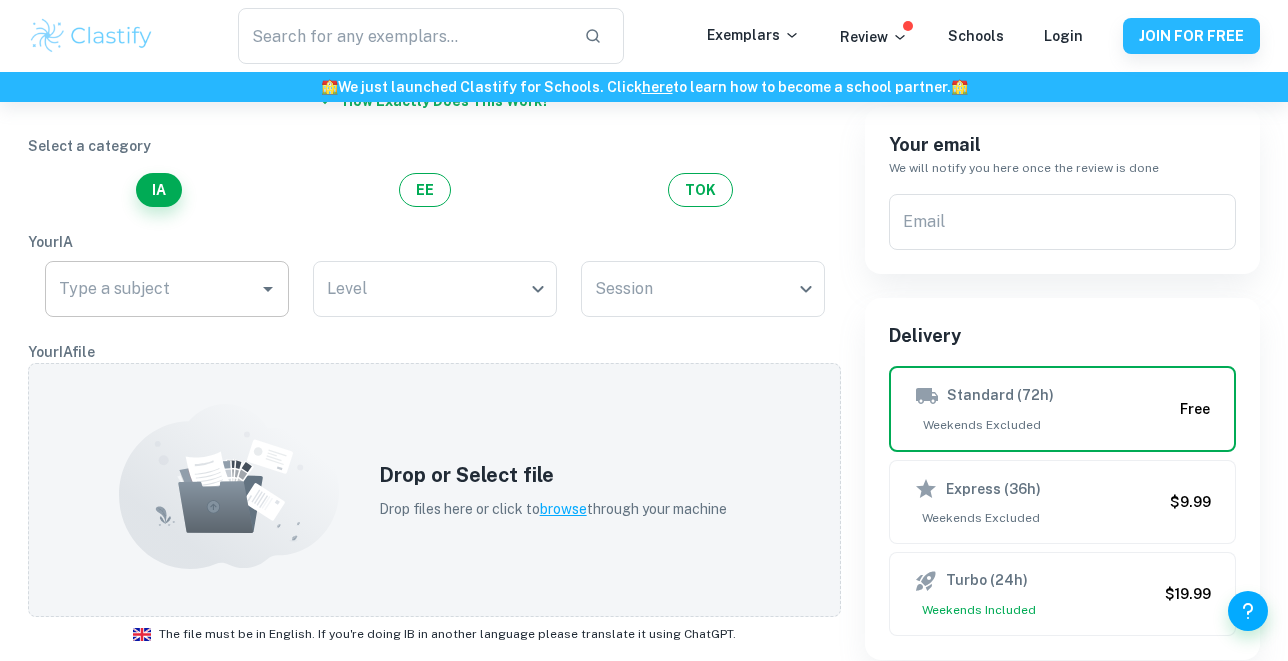 click on "Type a subject" at bounding box center (167, 289) 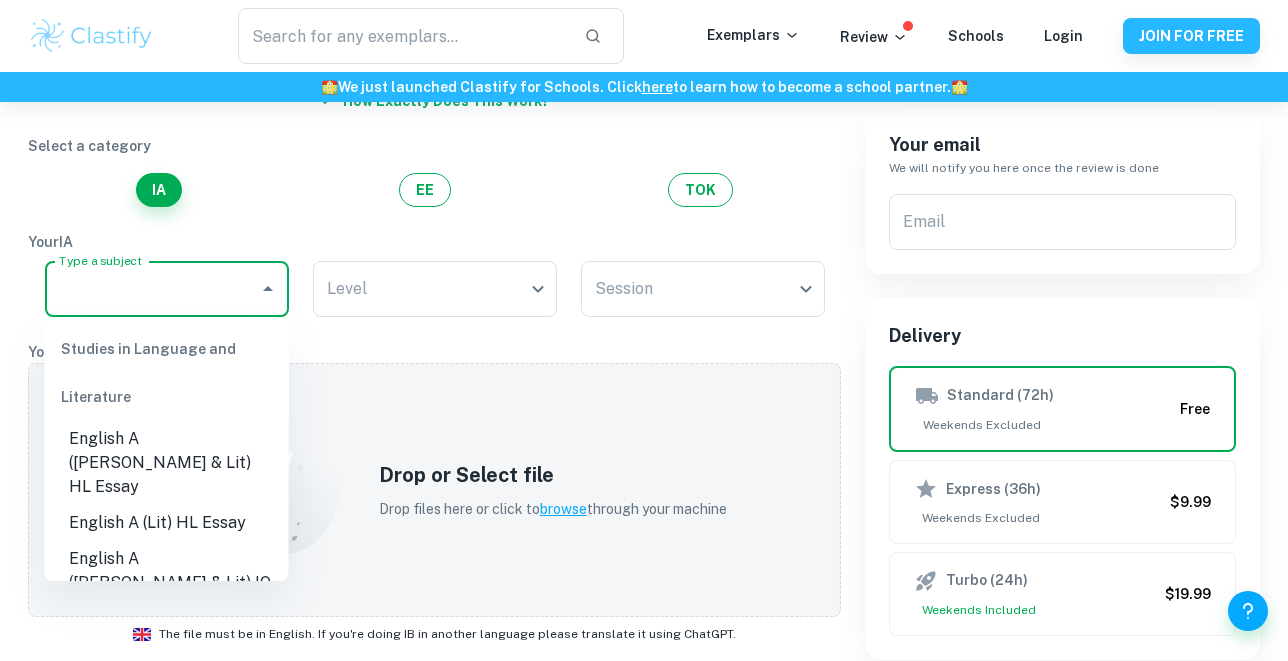 click on "Your  IA" at bounding box center (434, 242) 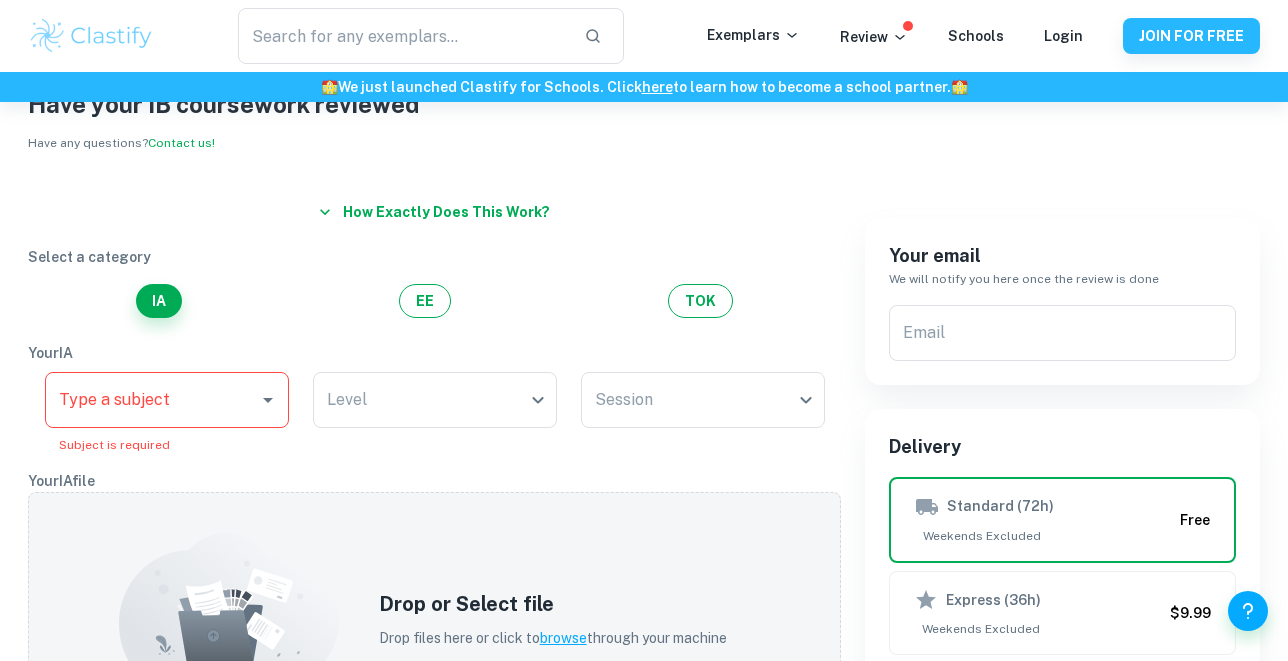 scroll, scrollTop: 74, scrollLeft: 0, axis: vertical 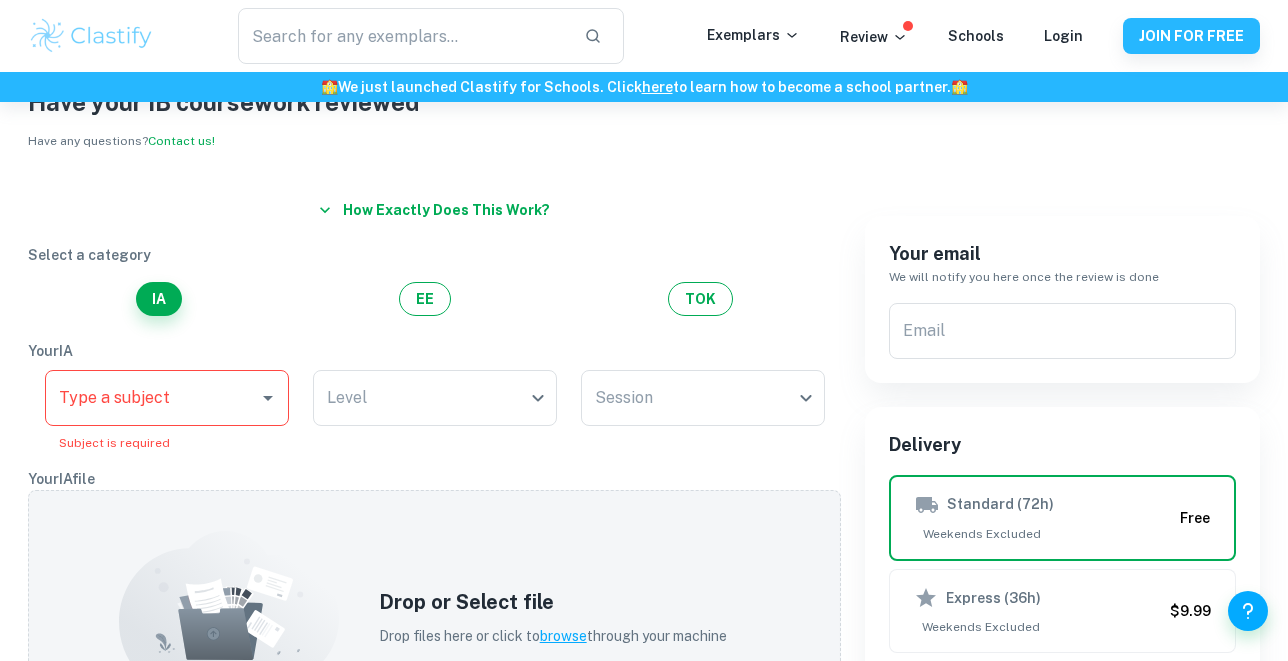 click on "IA EE TOK" at bounding box center [434, 299] 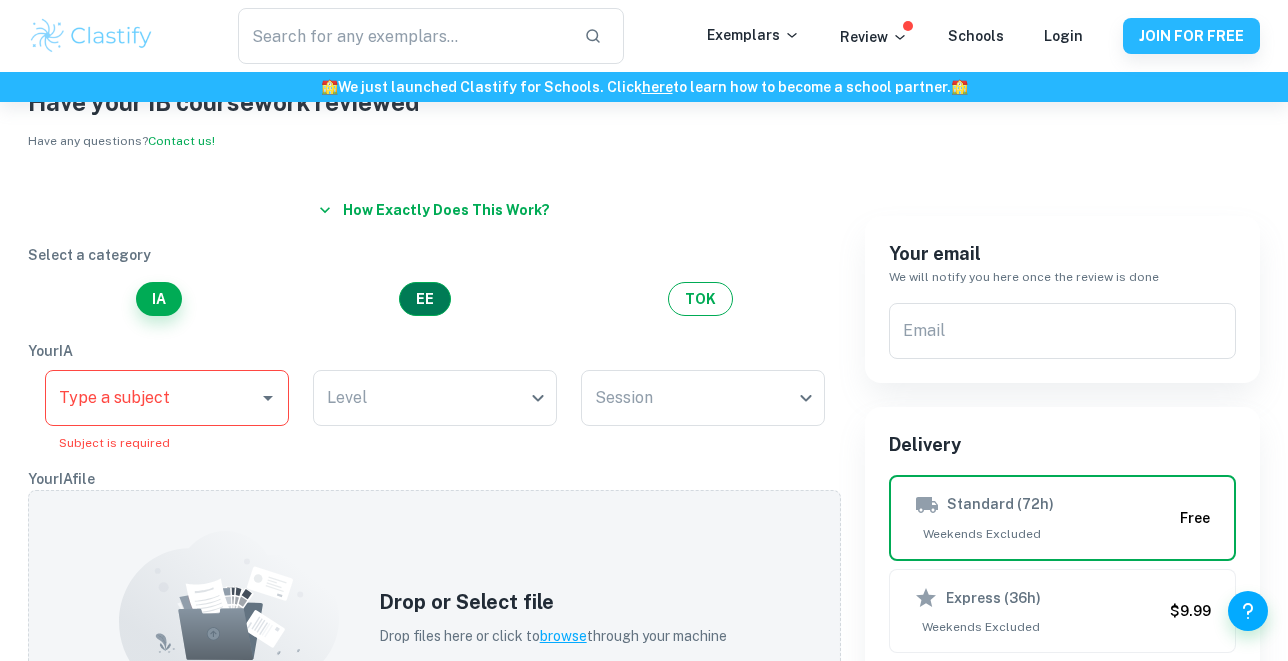 click on "EE" at bounding box center [425, 299] 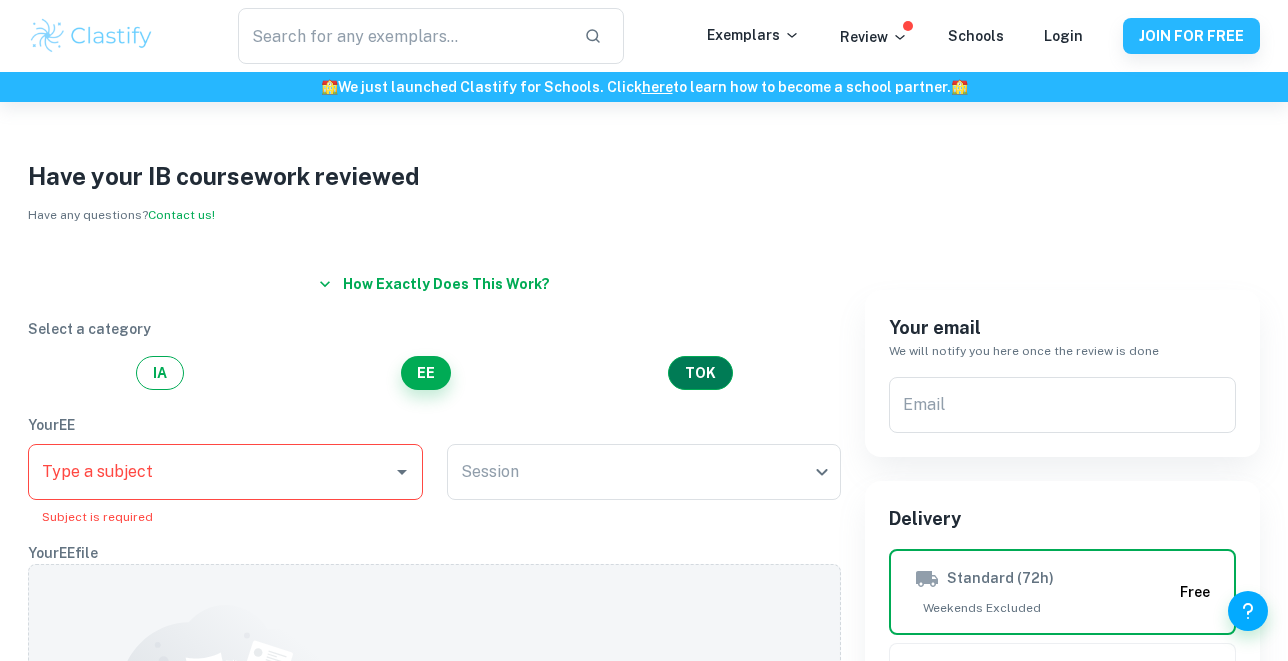scroll, scrollTop: 0, scrollLeft: 0, axis: both 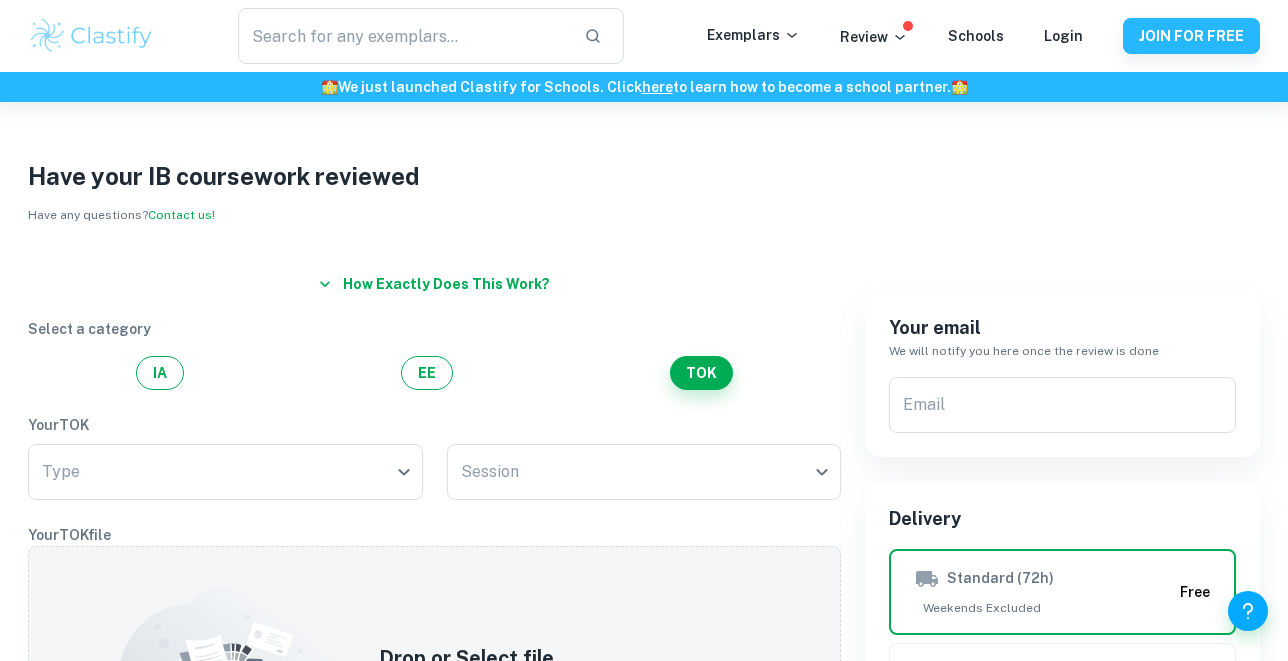 click on "IA EE TOK" at bounding box center [434, 373] 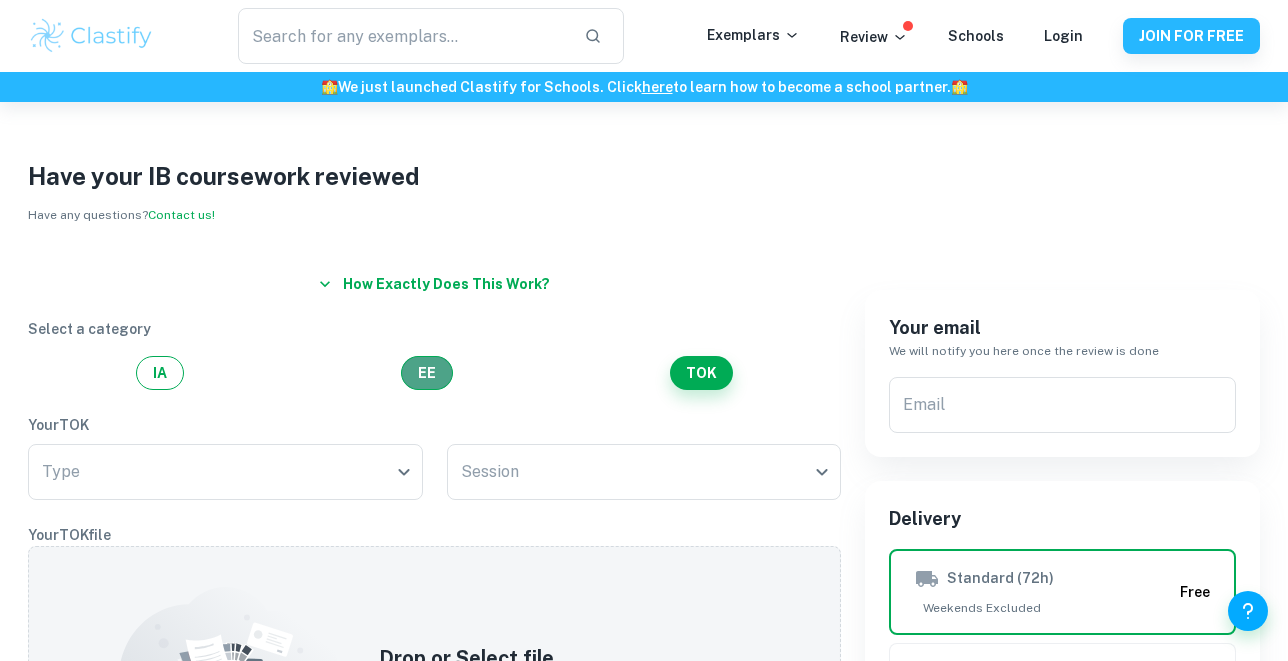 click on "EE" at bounding box center (427, 373) 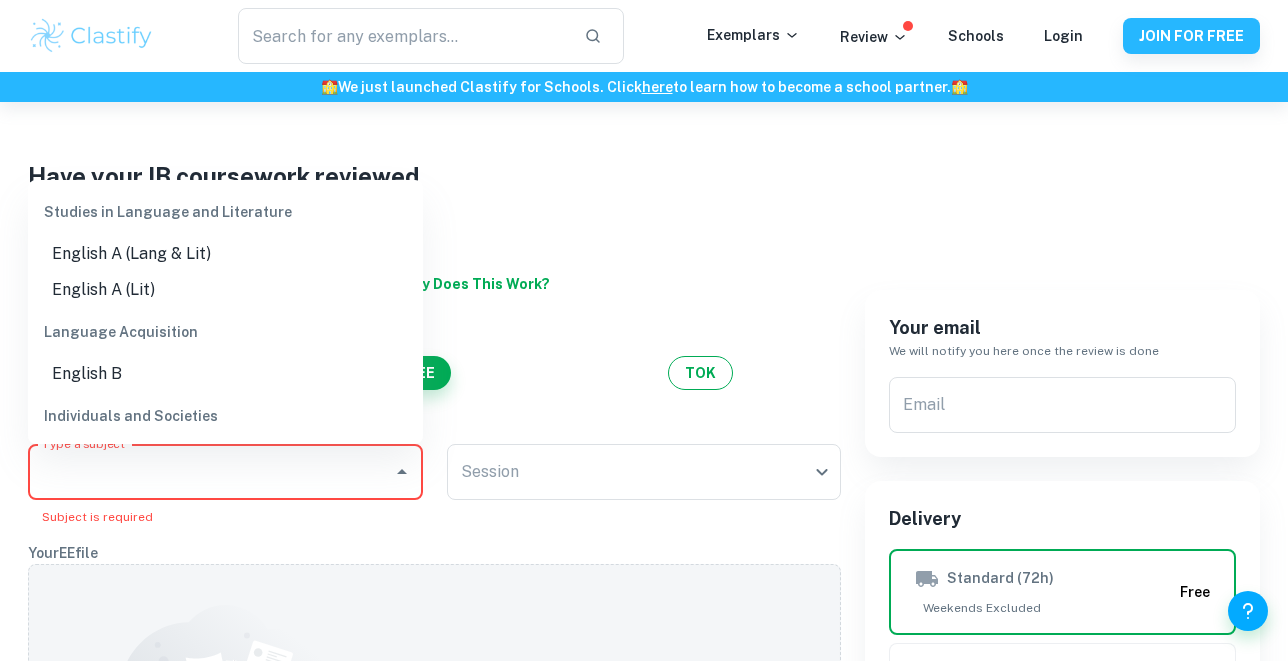 click on "Type a subject" at bounding box center (210, 472) 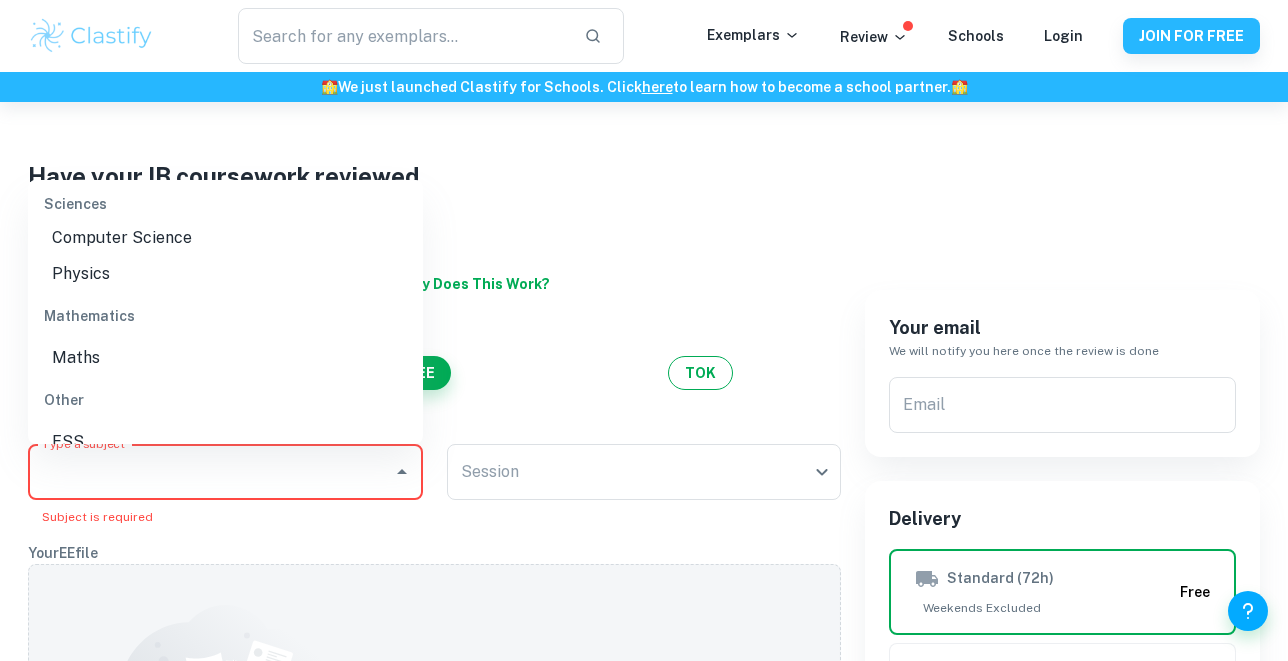 scroll, scrollTop: 557, scrollLeft: 0, axis: vertical 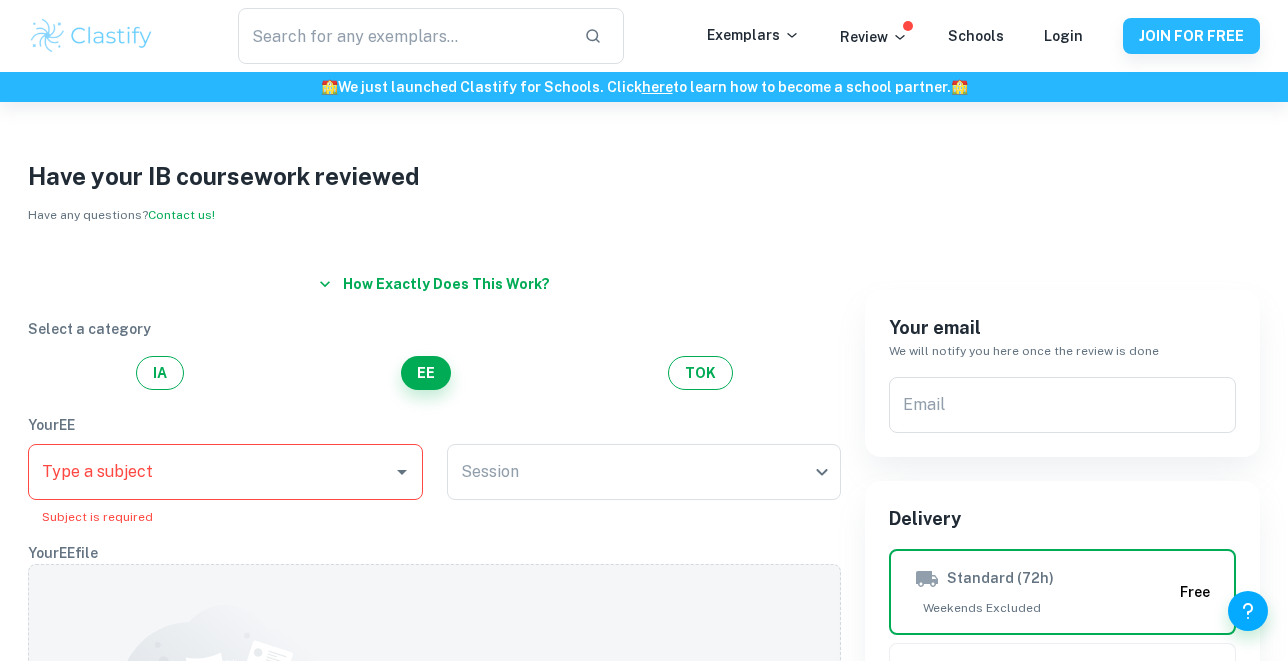click on "Have your IB coursework reviewed" at bounding box center [644, 176] 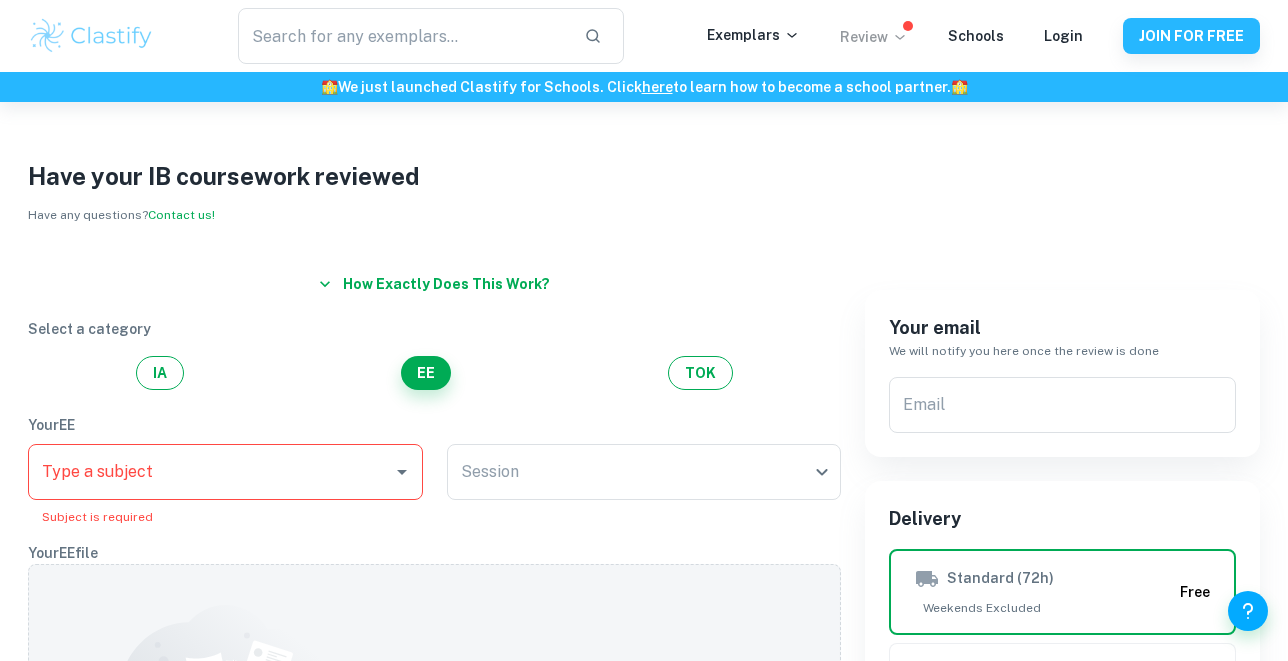 click on "Review" at bounding box center (874, 37) 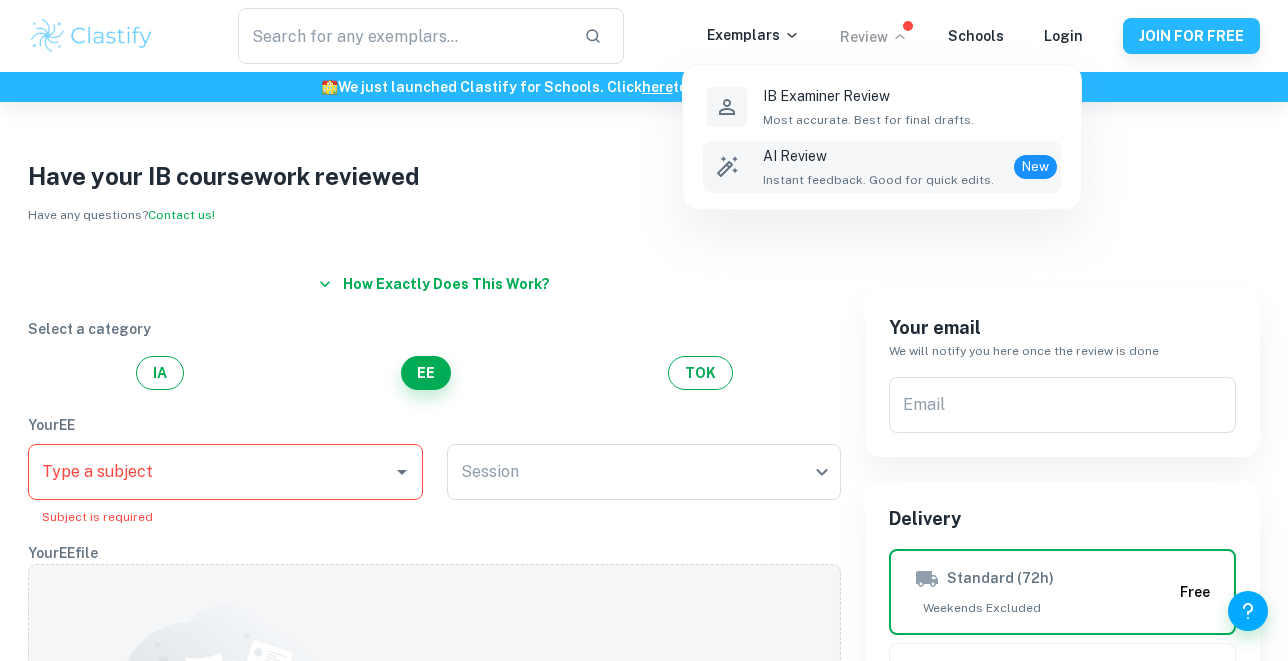 click on "Instant feedback. Good for quick edits." at bounding box center [878, 180] 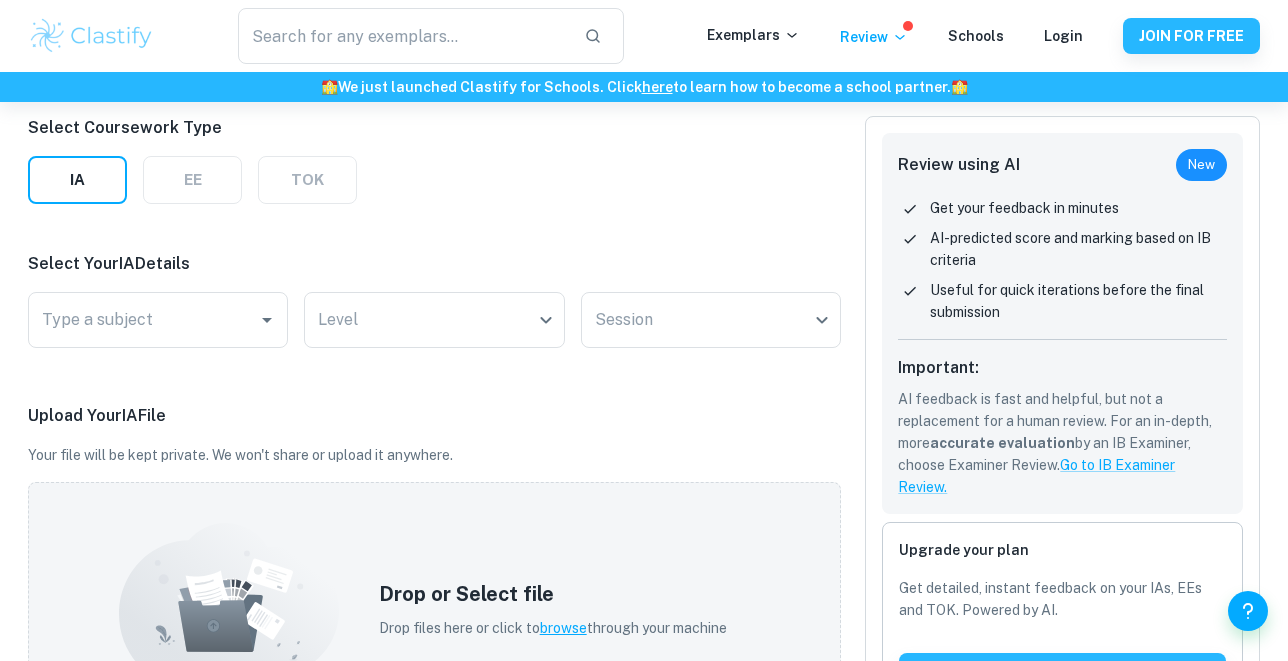 scroll, scrollTop: 226, scrollLeft: 0, axis: vertical 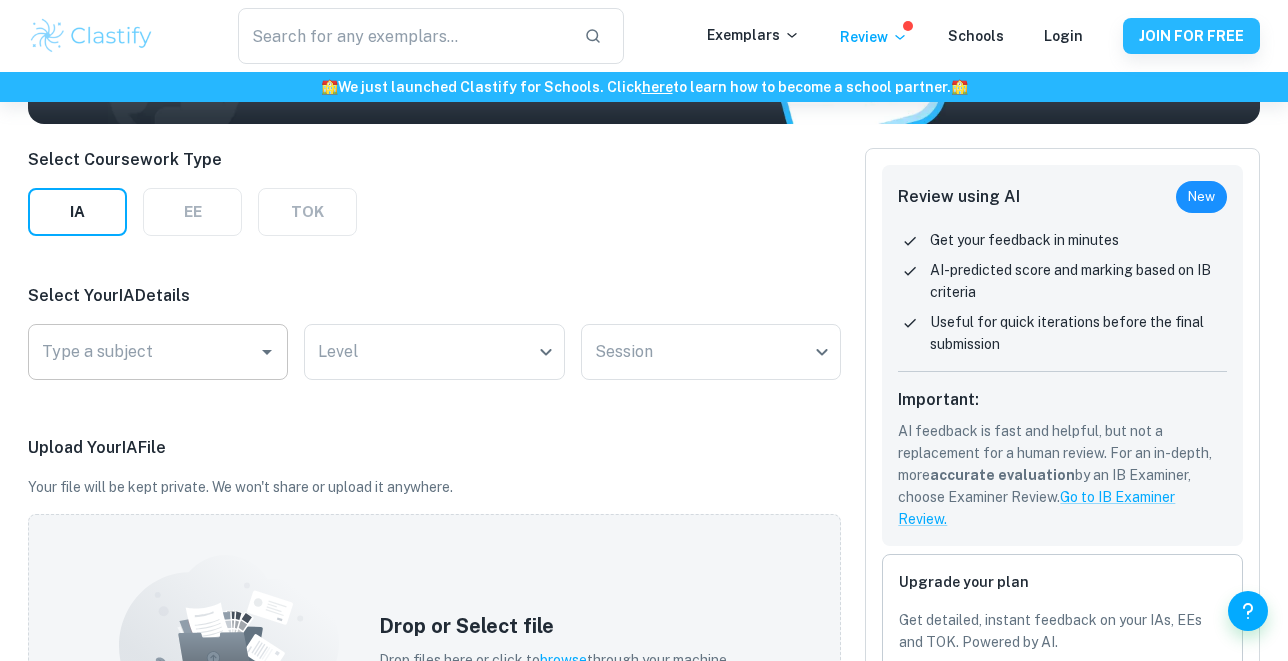click on "Type a subject" at bounding box center (143, 352) 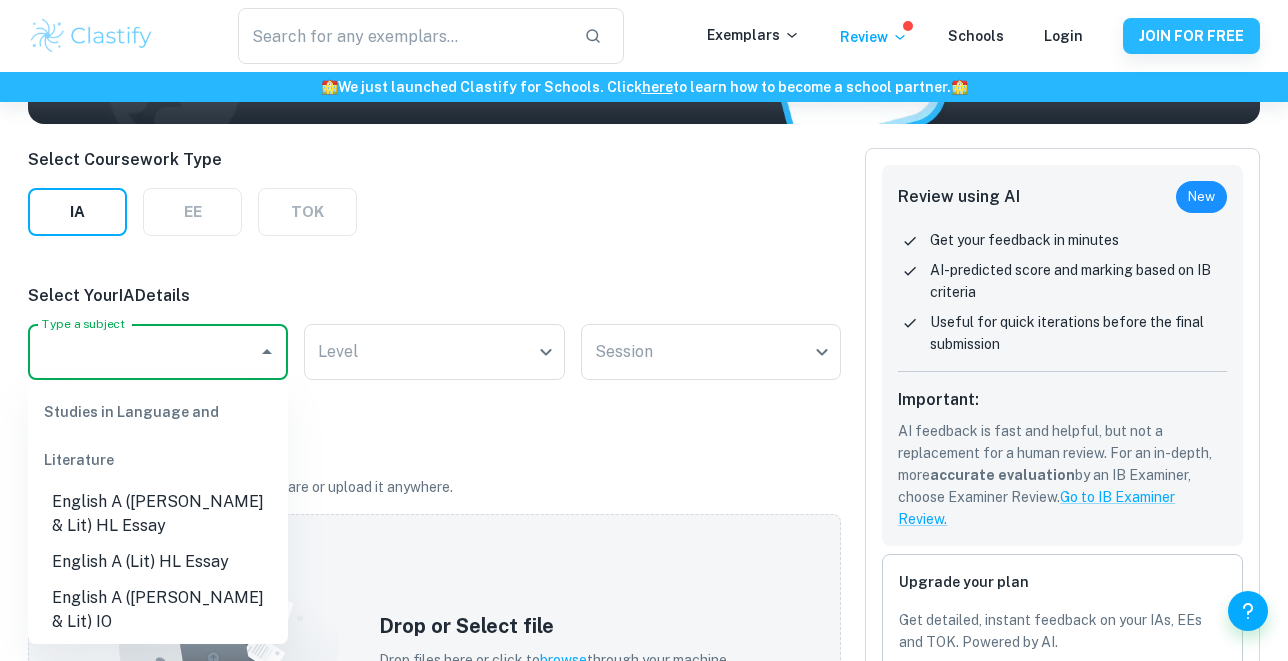 click on "Studies in Language and Literature English A (Lang & Lit) HL Essay English A (Lit) HL Essay English A ([PERSON_NAME] & Lit) IO English A (Lit) IO Individuals and Societies Business and Management Economics Geography Global Politics Engagement Activity Global Politics Presentation History Psychology Sciences Biology Chemistry Physics Mathematics Math AA Math AI Other ESS" at bounding box center [158, 512] 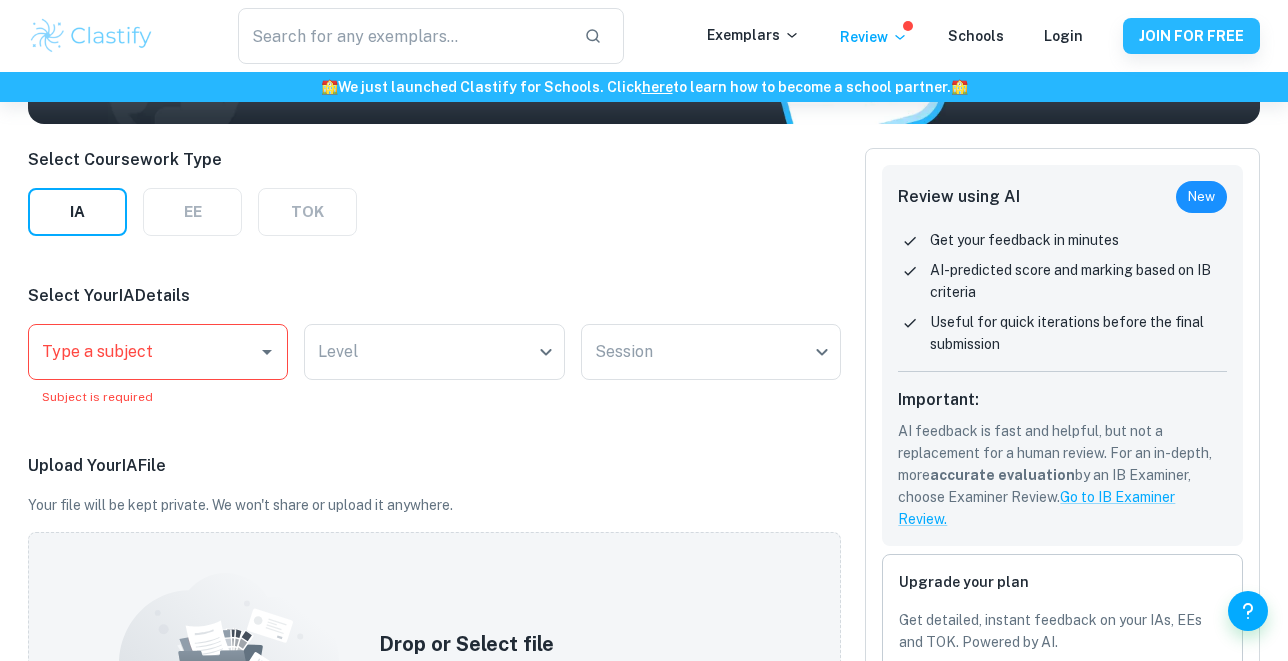 click on "Select Coursework Type IA EE TOK Select Your  IA  Details Type a subject Type a subject Subject is required Level ​ Level Session ​ Session Upload Your  IA  File Your file will be kept private. We won't share or upload it anywhere. Drop or Select file Drop files here or click to  browse  through your machine The file must be in English. If you're doing IB in another language please translate it using  ChatGPT. Example AI Reviews Biology SL [DATE]  session Grade  7 AI Review IA Math AA SL [DATE]  session Grade  4 AI Review IA Economics HL [DATE]  session Grade  6 AI Review IA" at bounding box center [434, 644] 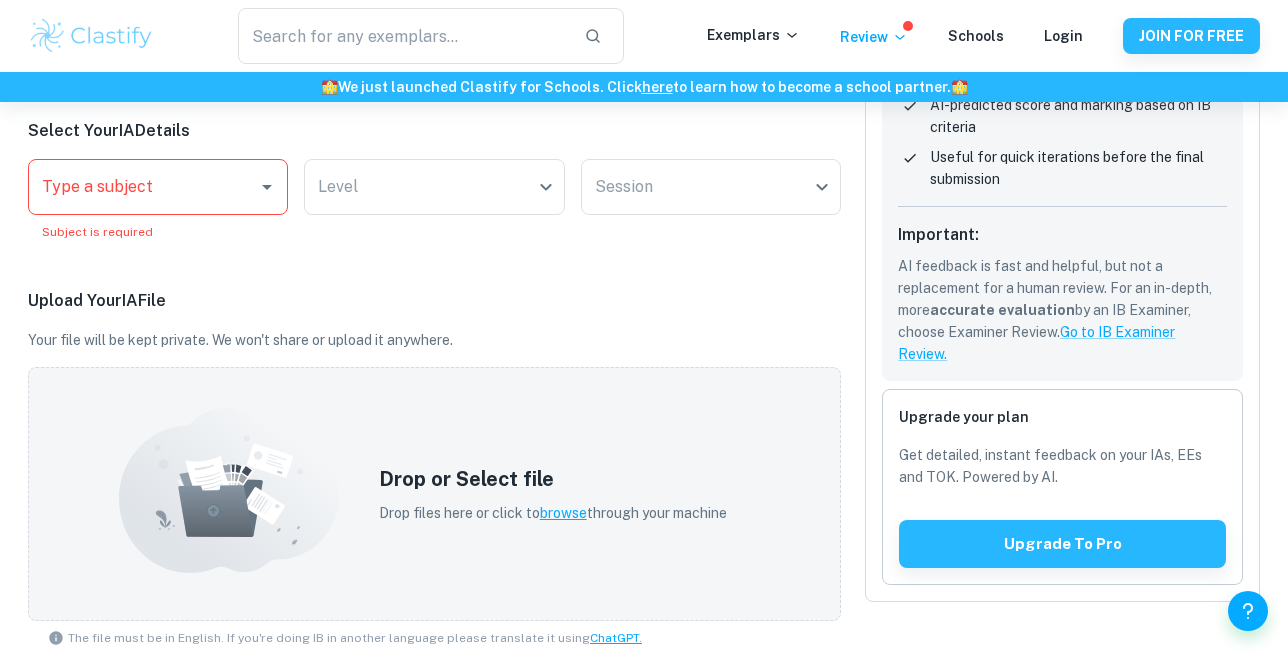 scroll, scrollTop: 567, scrollLeft: 0, axis: vertical 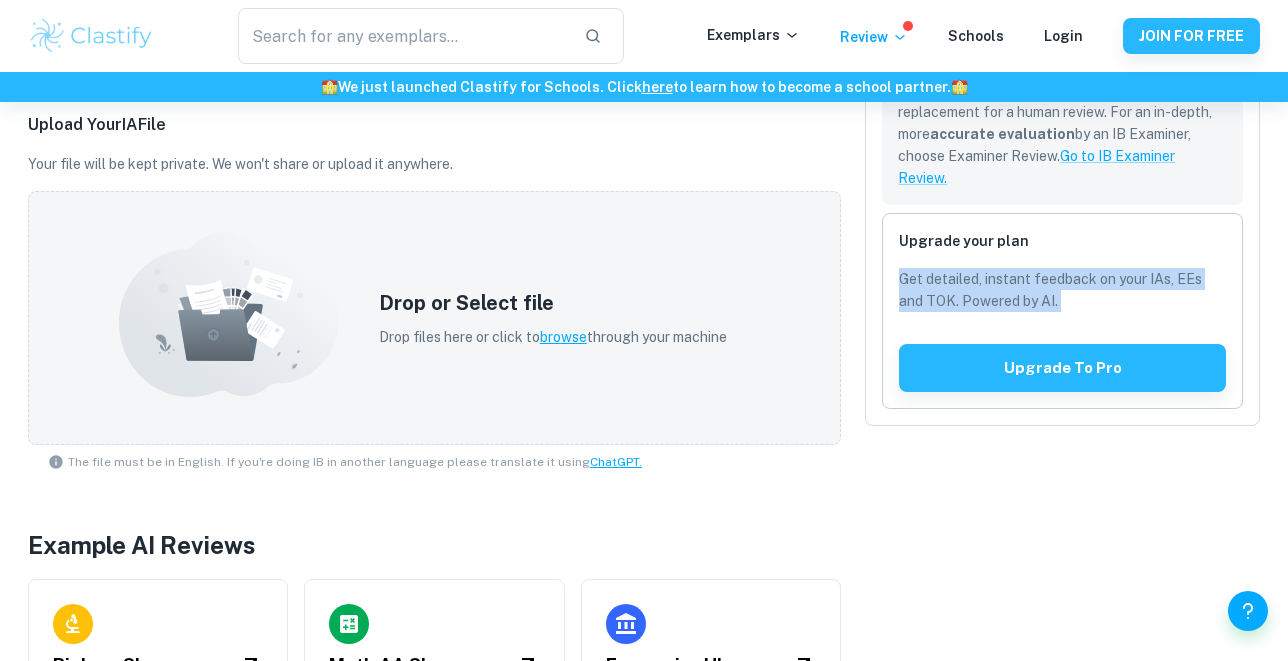 drag, startPoint x: 1046, startPoint y: 244, endPoint x: 1032, endPoint y: 318, distance: 75.31268 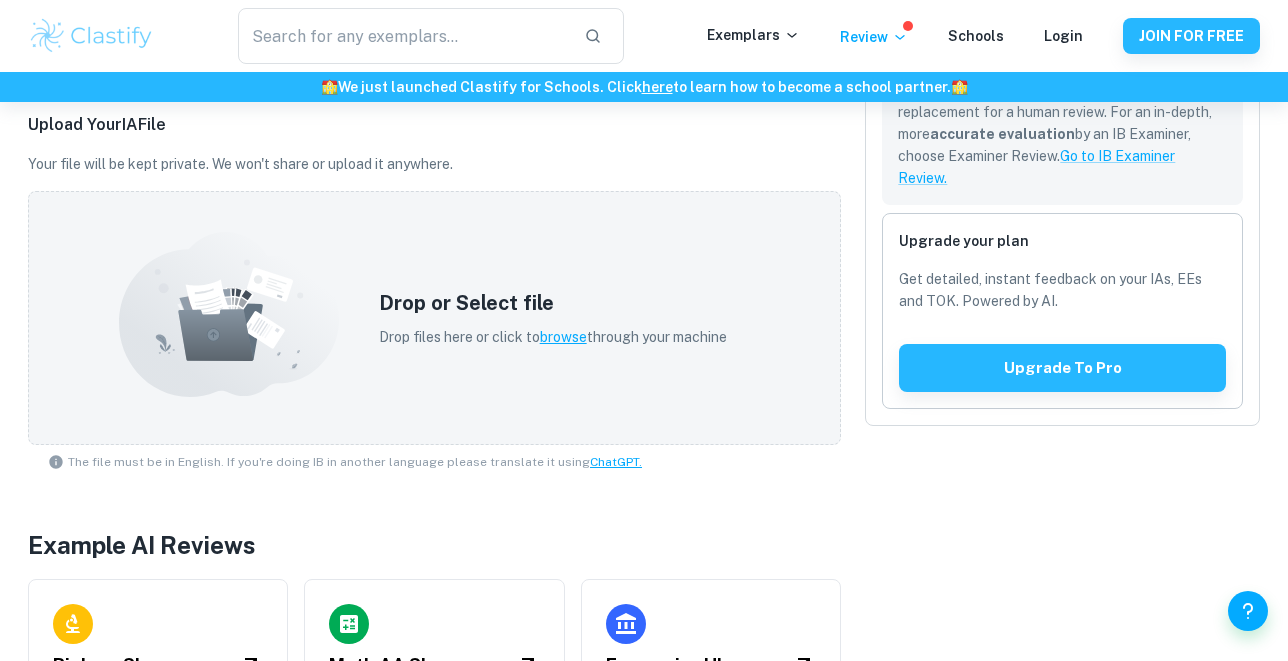 click on "Review using AI New Get your feedback in minutes AI-predicted score and marking based on IB criteria Useful for quick iterations before the final submission Important: AI feedback is fast and helpful, but not a replacement for a human review. For an in-depth, more  accurate evaluation  by an IB Examiner, choose Examiner Review.  Go to IB Examiner Review. Upgrade your plan Get detailed, instant feedback on your IAs, EEs and TOK. Powered by AI. Upgrade to pro" at bounding box center (1050, 291) 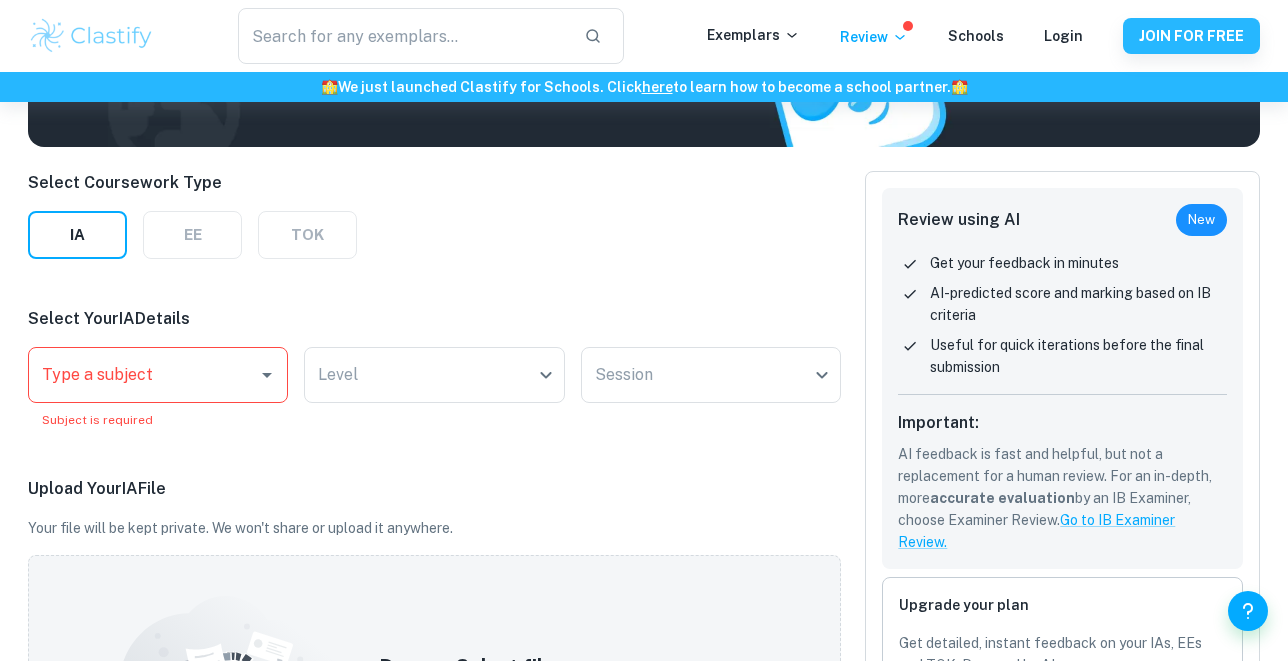 scroll, scrollTop: 200, scrollLeft: 0, axis: vertical 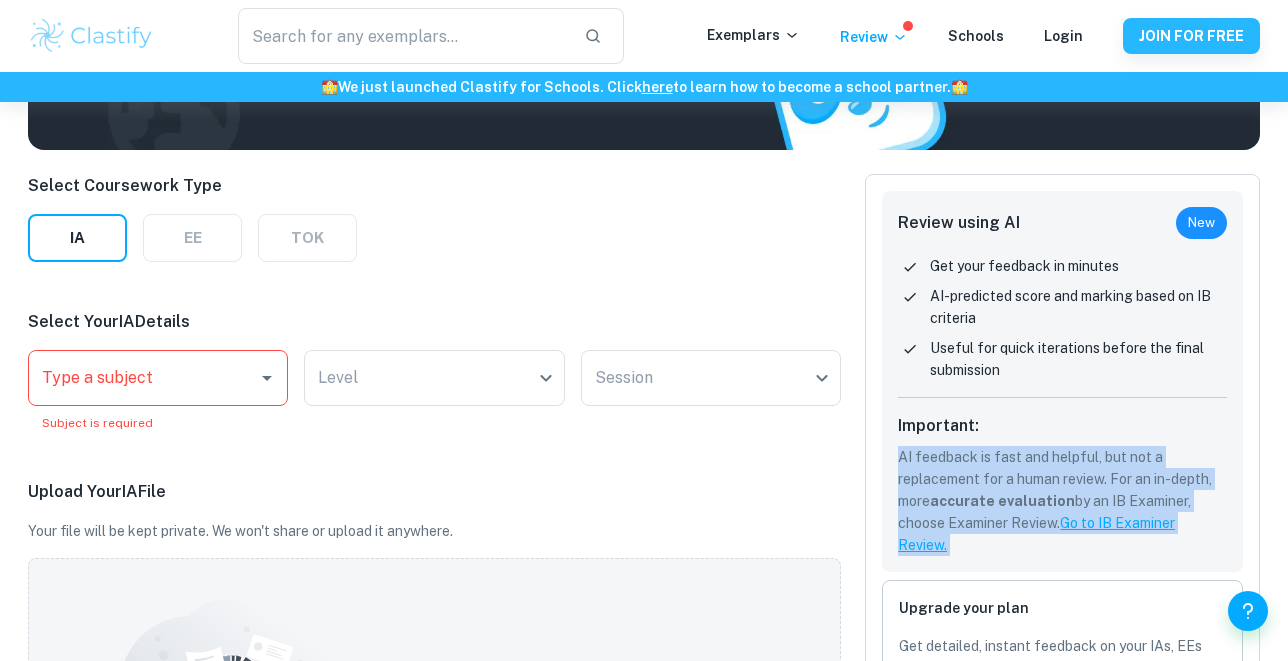 drag, startPoint x: 1035, startPoint y: 432, endPoint x: 999, endPoint y: 583, distance: 155.23209 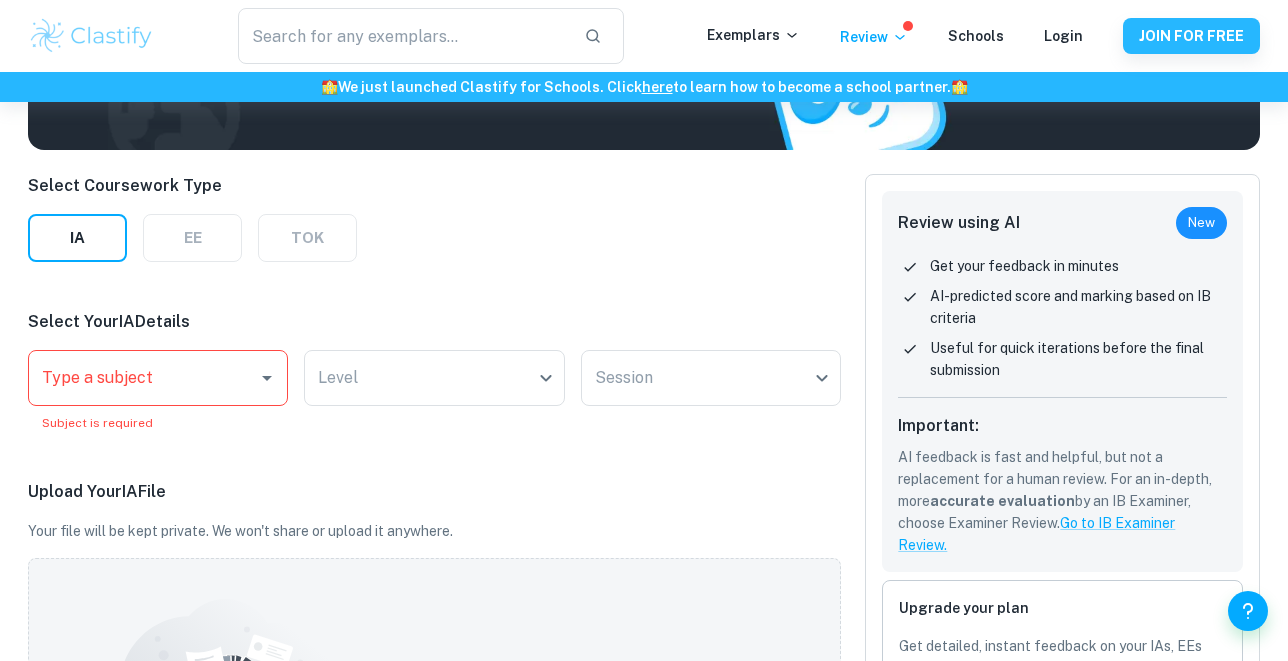 click on "AI feedback is fast and helpful, but not a replacement for a human review. For an in-depth, more  accurate evaluation  by an IB Examiner, choose Examiner Review.  Go to IB Examiner Review." at bounding box center (1062, 501) 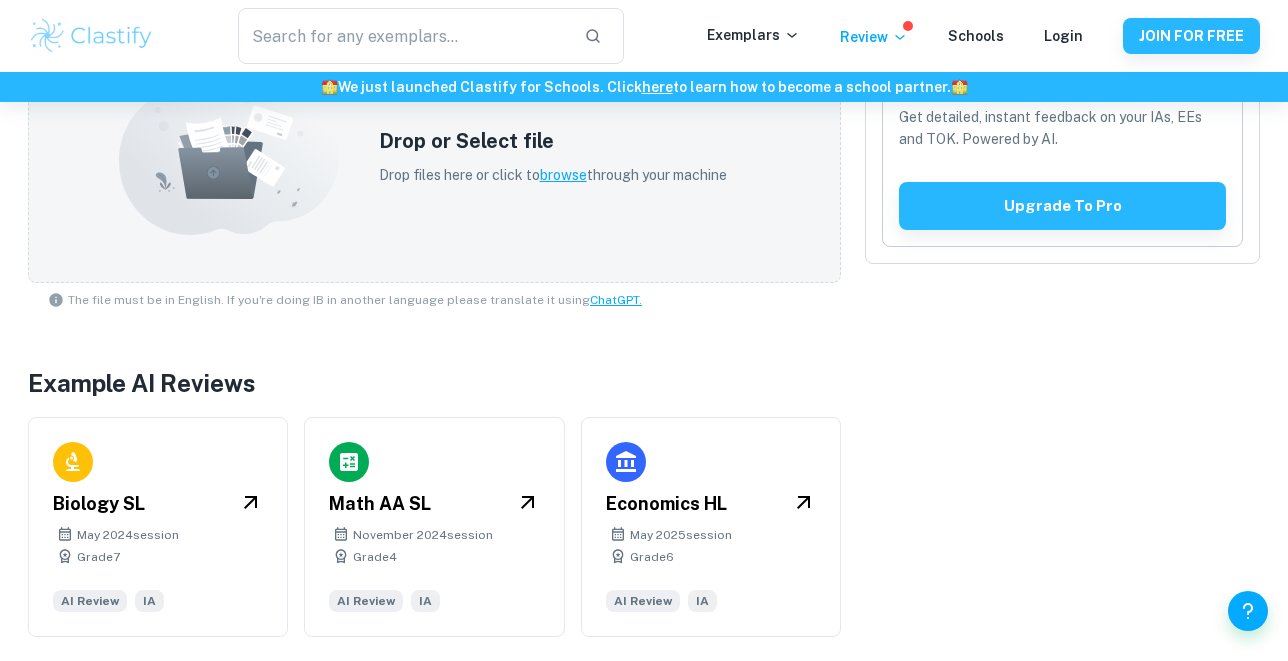 scroll, scrollTop: 729, scrollLeft: 0, axis: vertical 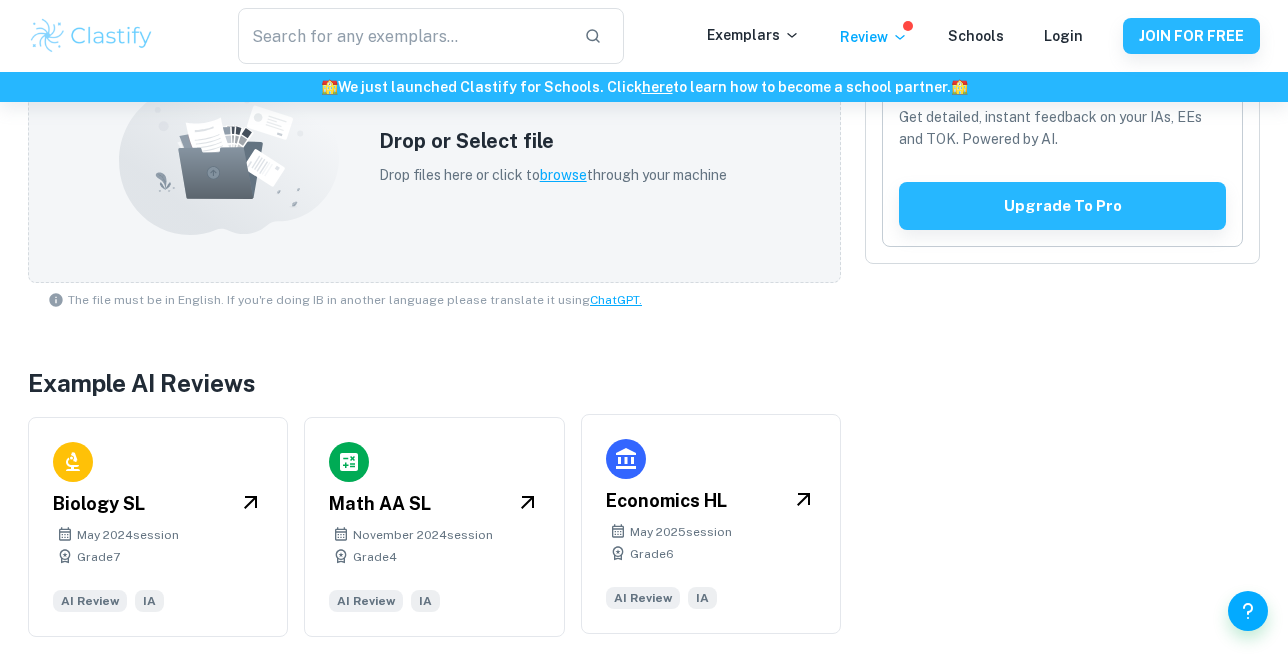 click on "Economics HL" at bounding box center [711, 501] 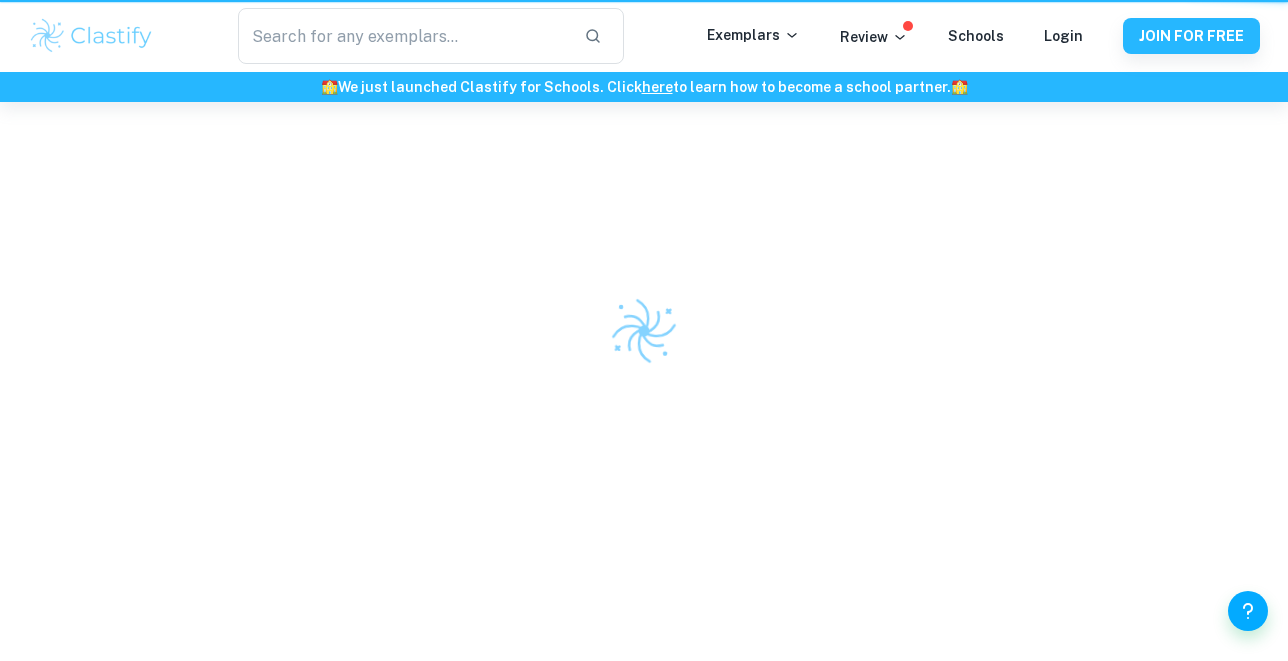 scroll, scrollTop: 0, scrollLeft: 0, axis: both 